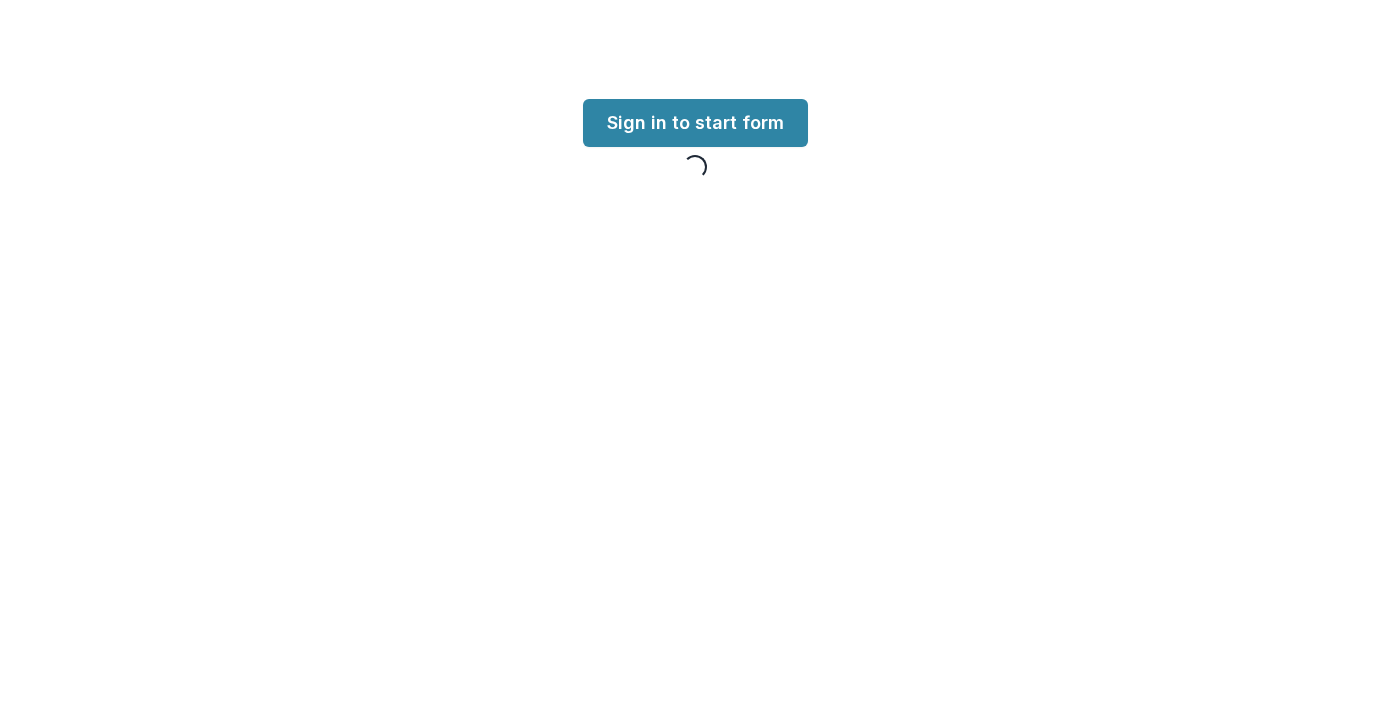 scroll, scrollTop: 0, scrollLeft: 0, axis: both 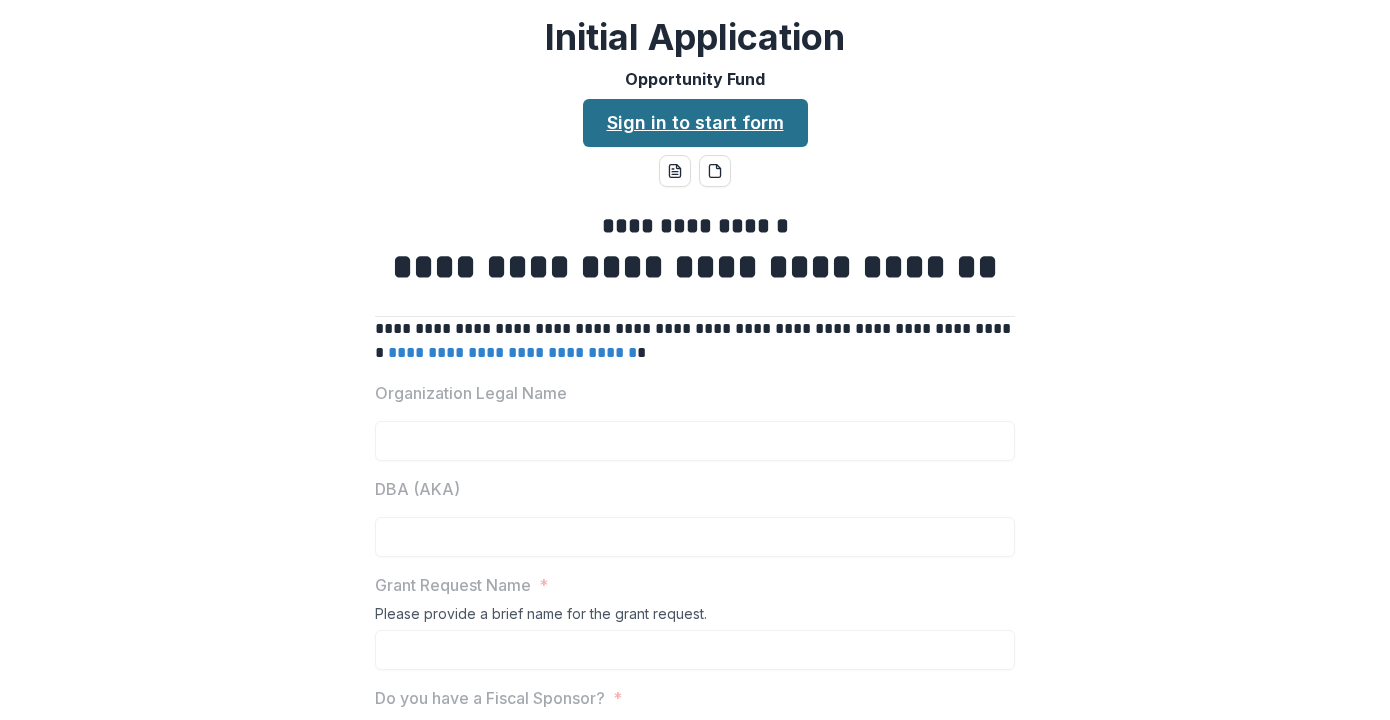 click on "Sign in to start form" at bounding box center [695, 123] 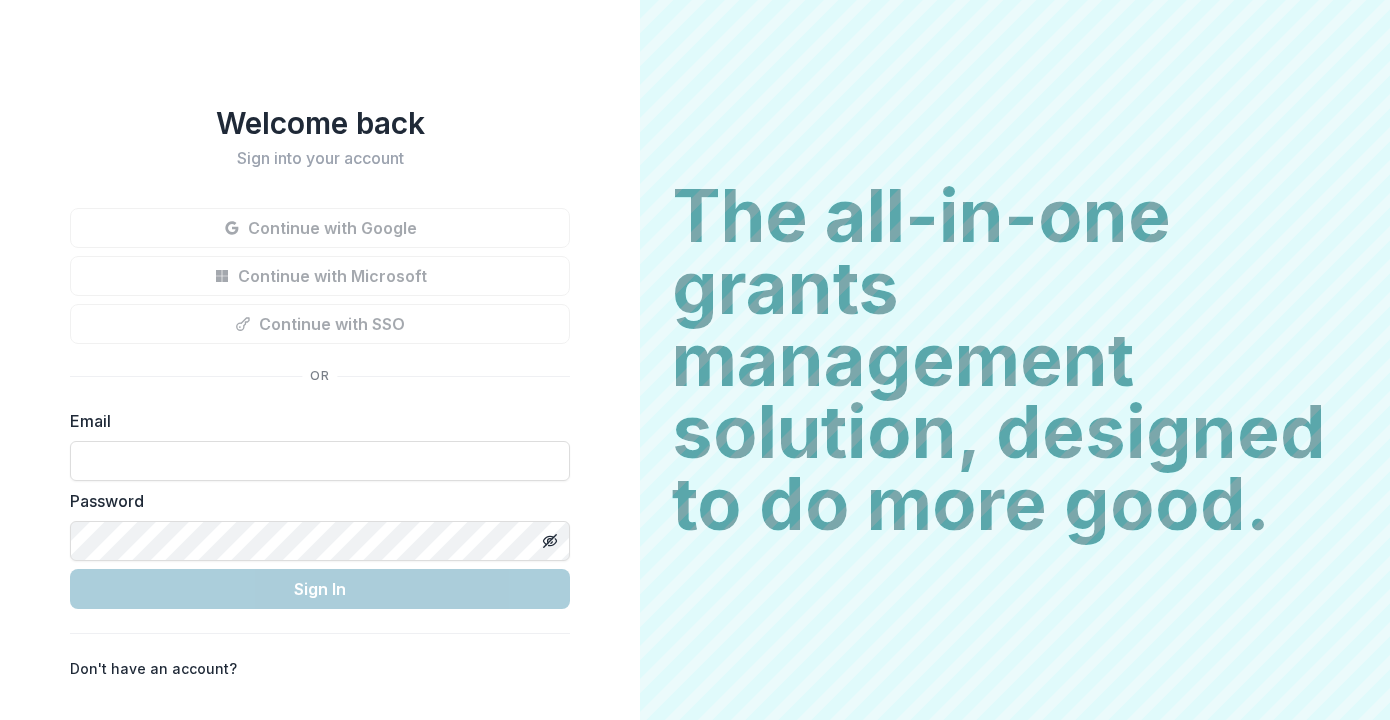 scroll, scrollTop: 0, scrollLeft: 0, axis: both 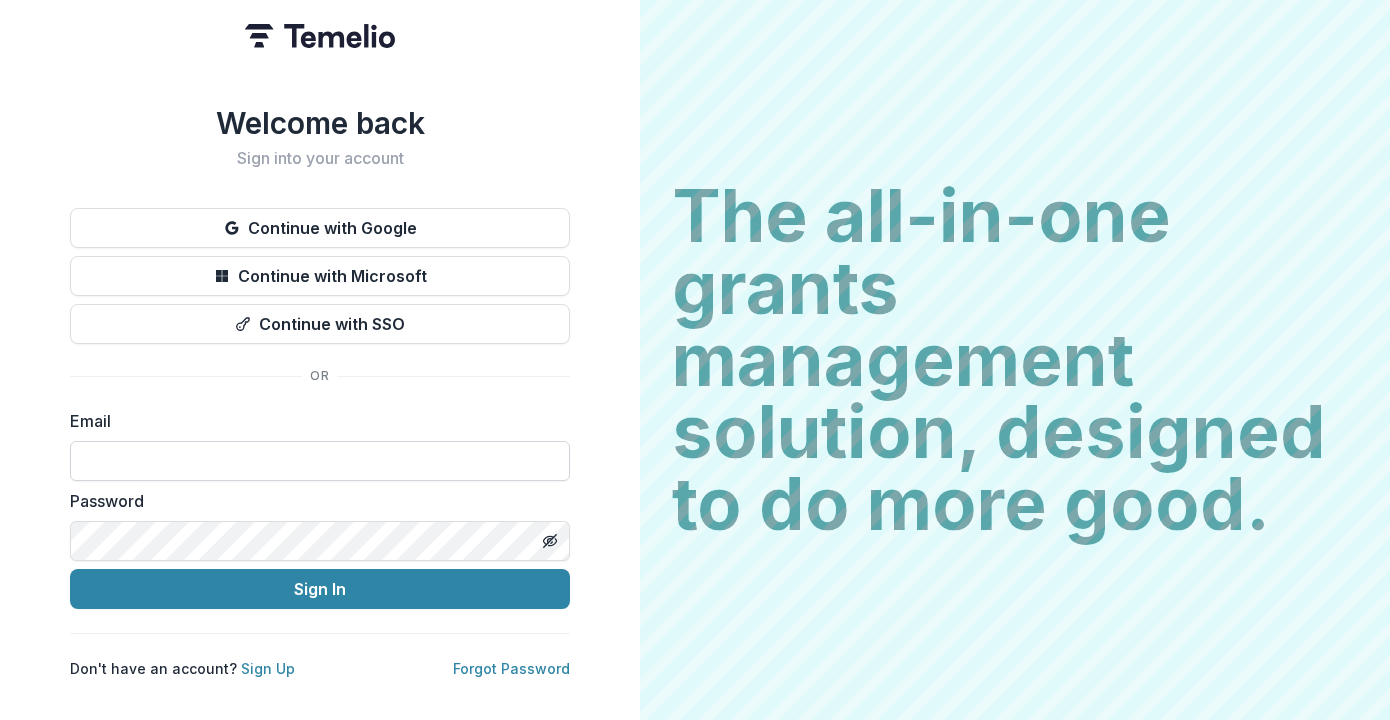 type on "**********" 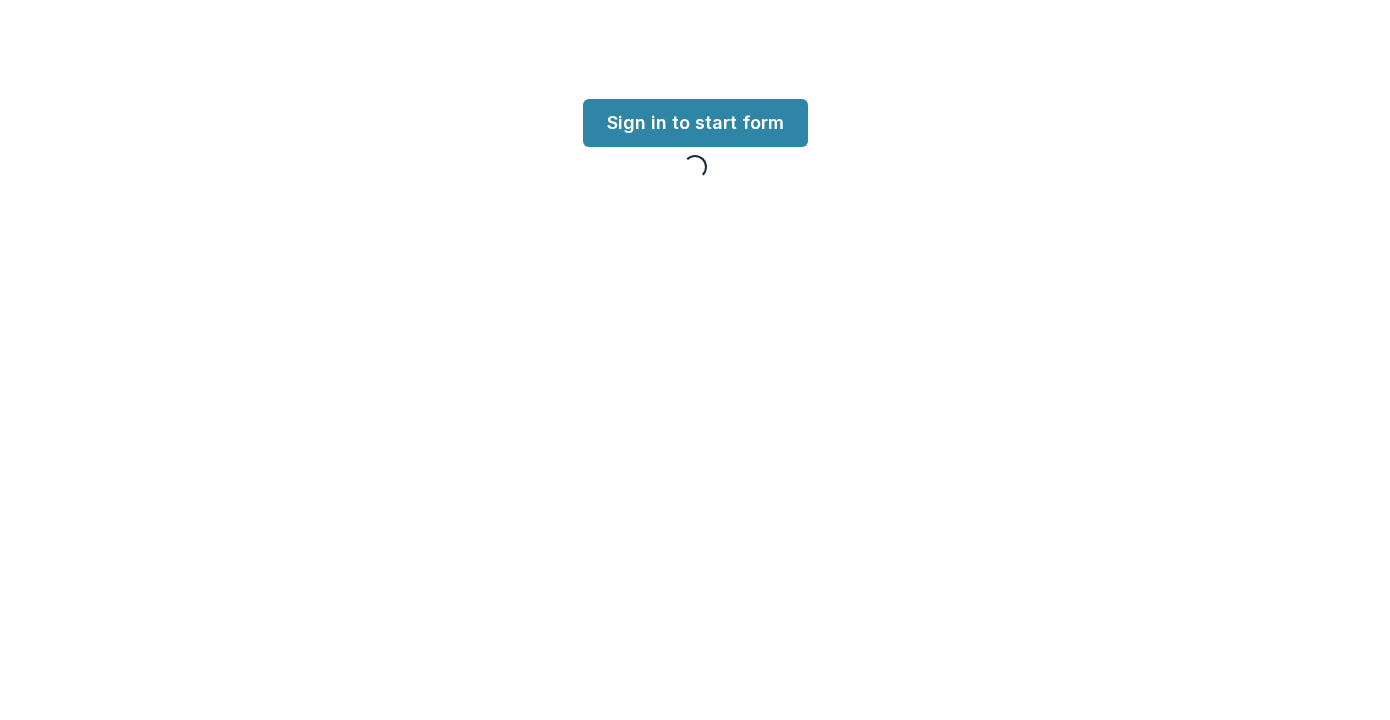 scroll, scrollTop: 0, scrollLeft: 0, axis: both 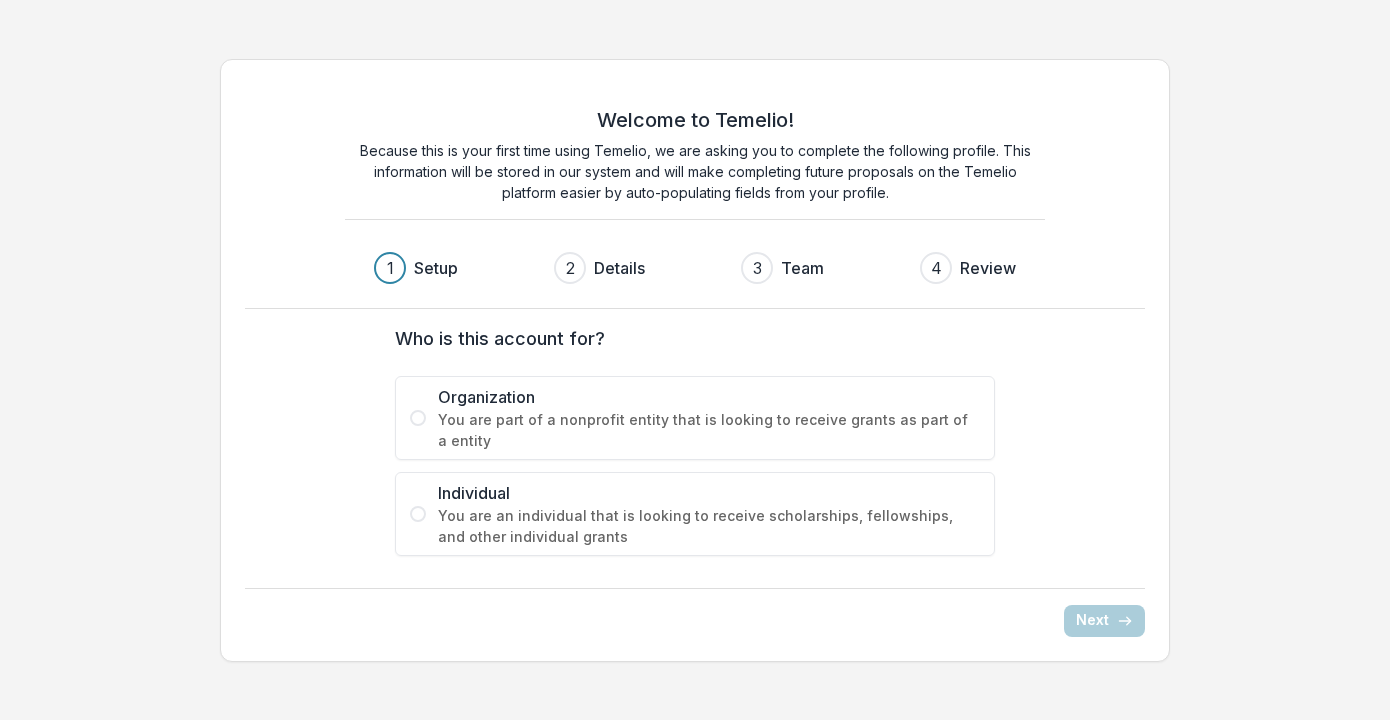 click at bounding box center [418, 514] 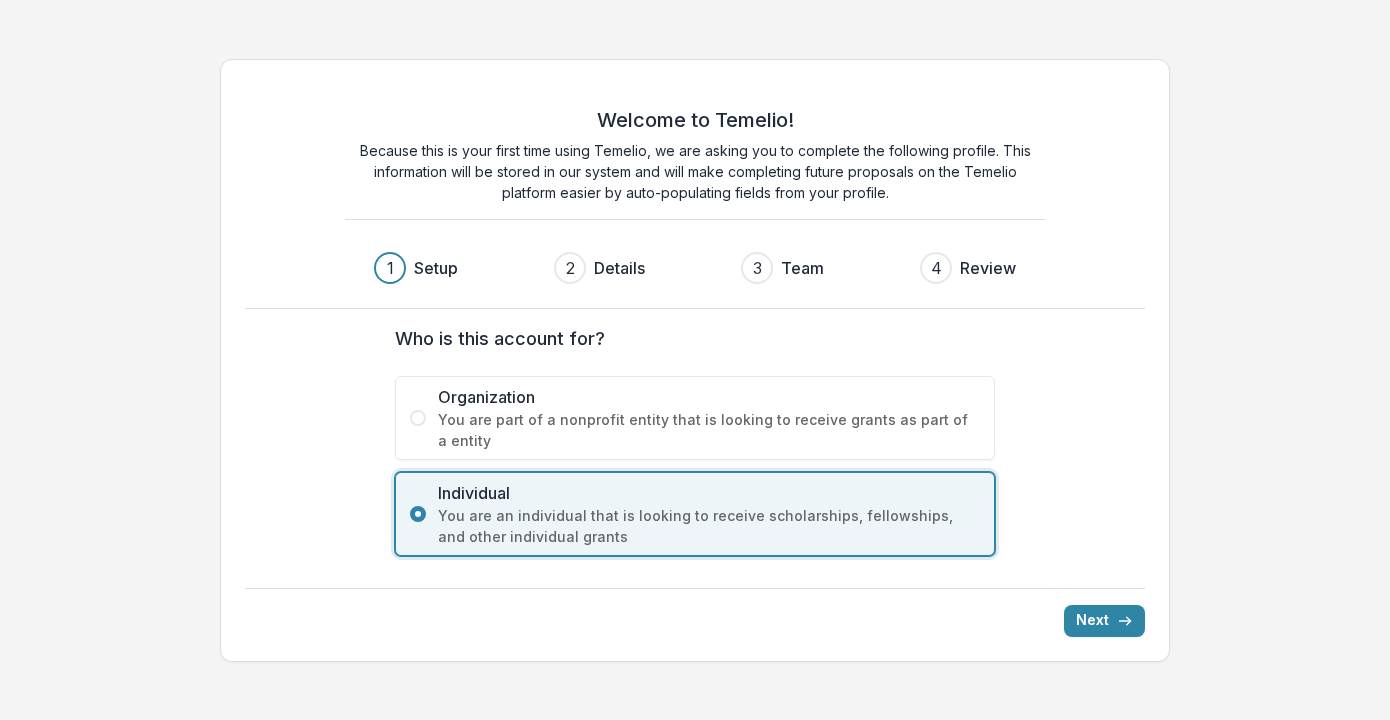 click at bounding box center [418, 418] 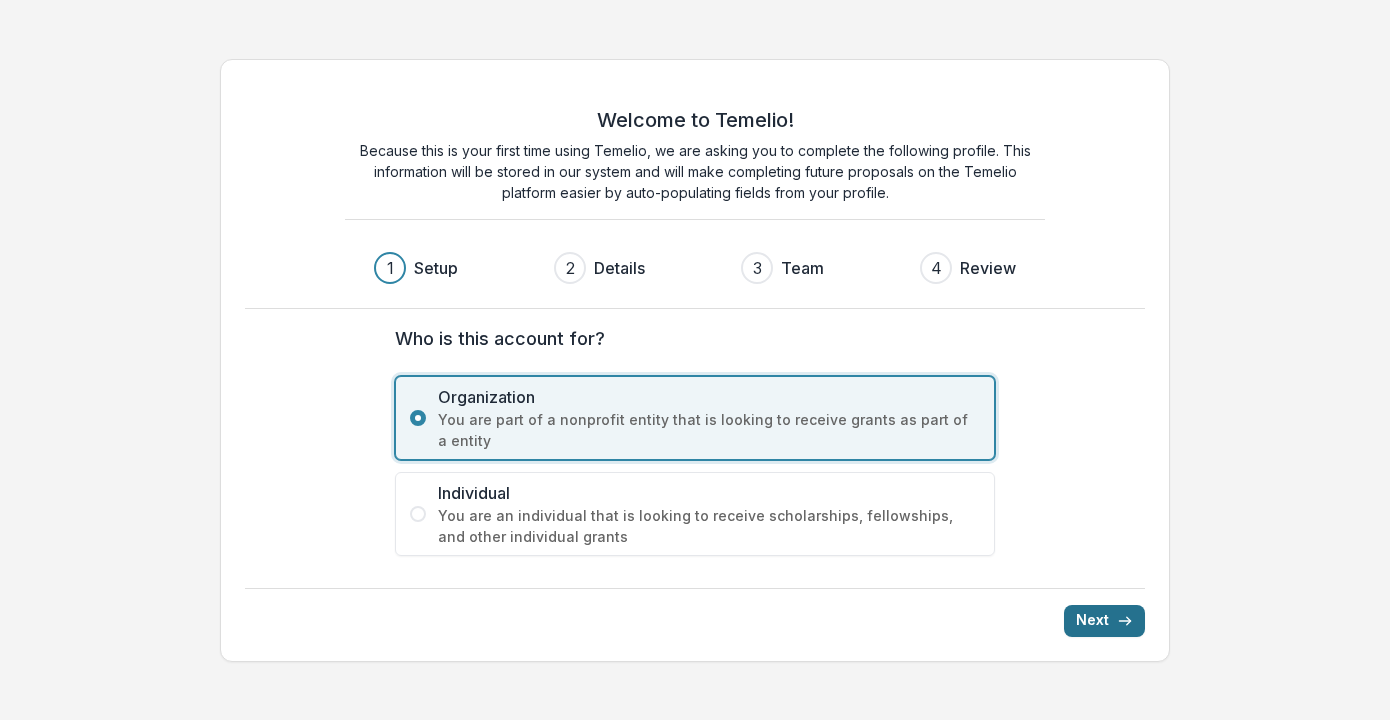 click on "Next" at bounding box center [1104, 621] 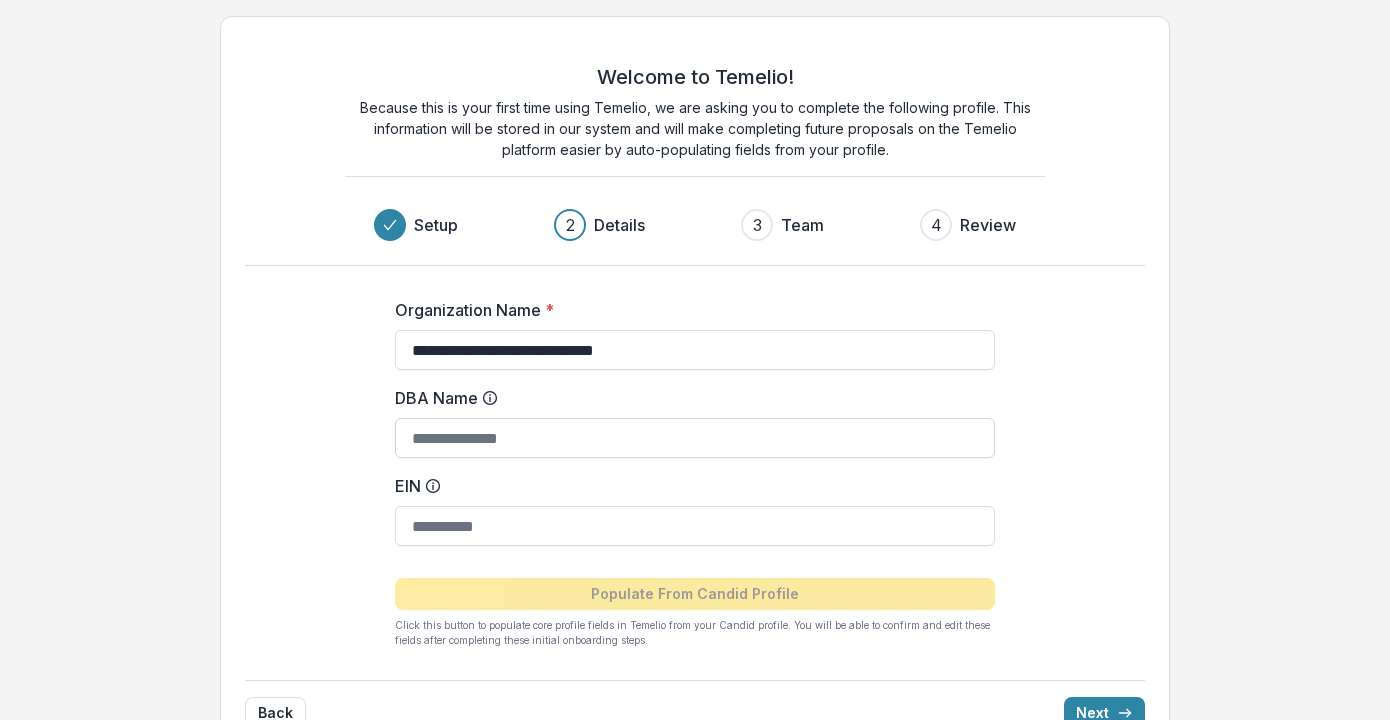 type on "**********" 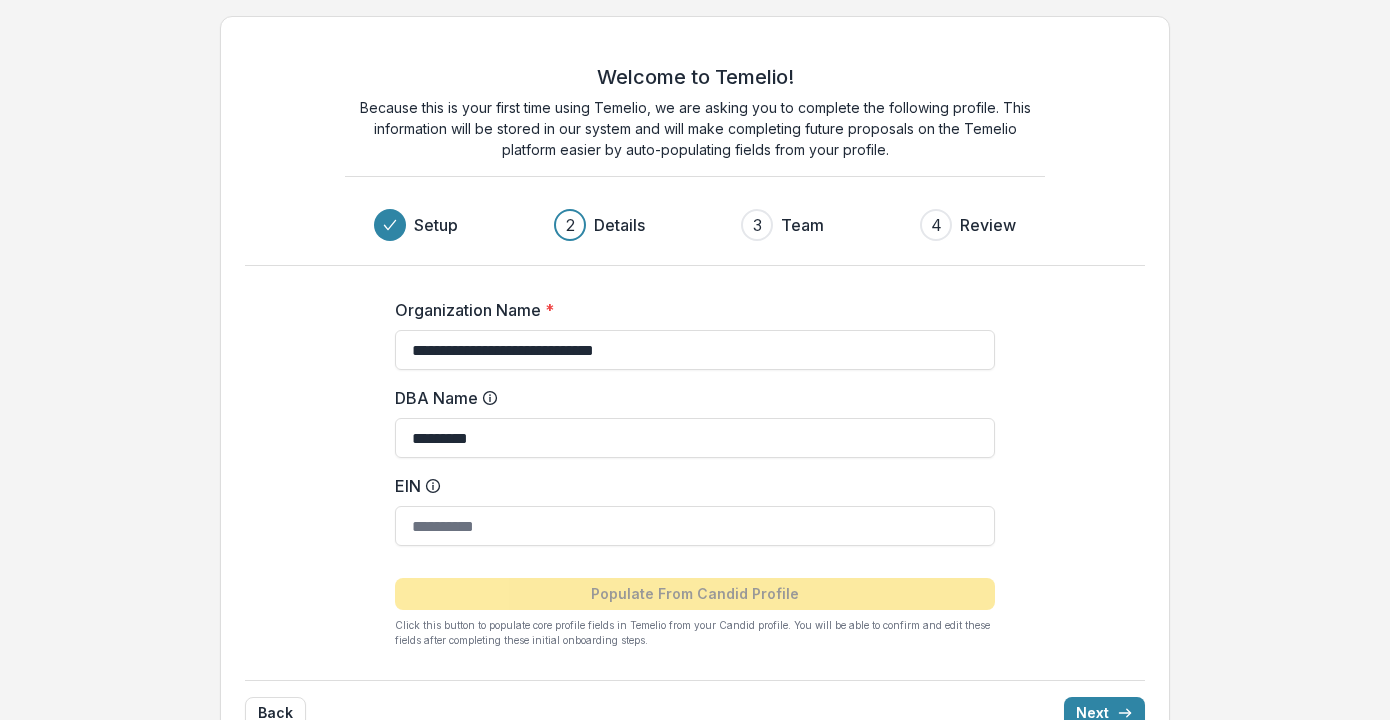 type on "*********" 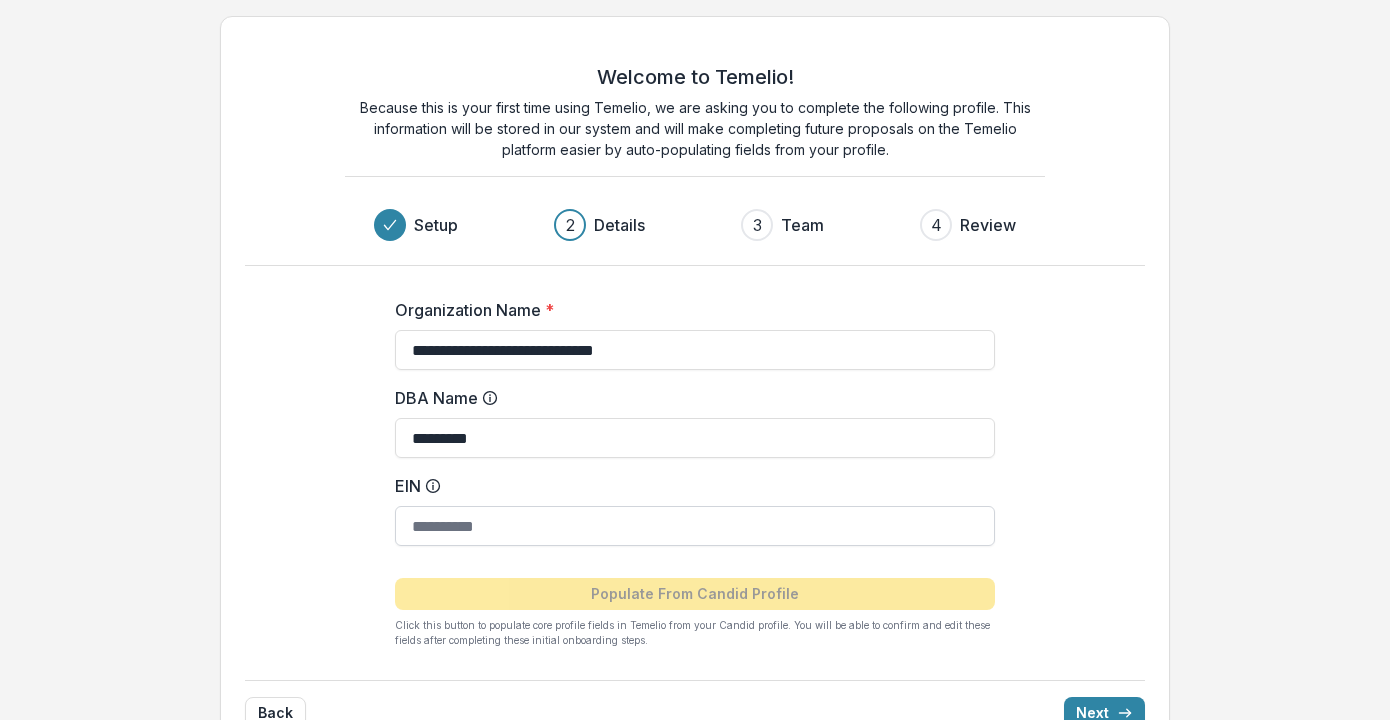 click on "EIN" at bounding box center (695, 526) 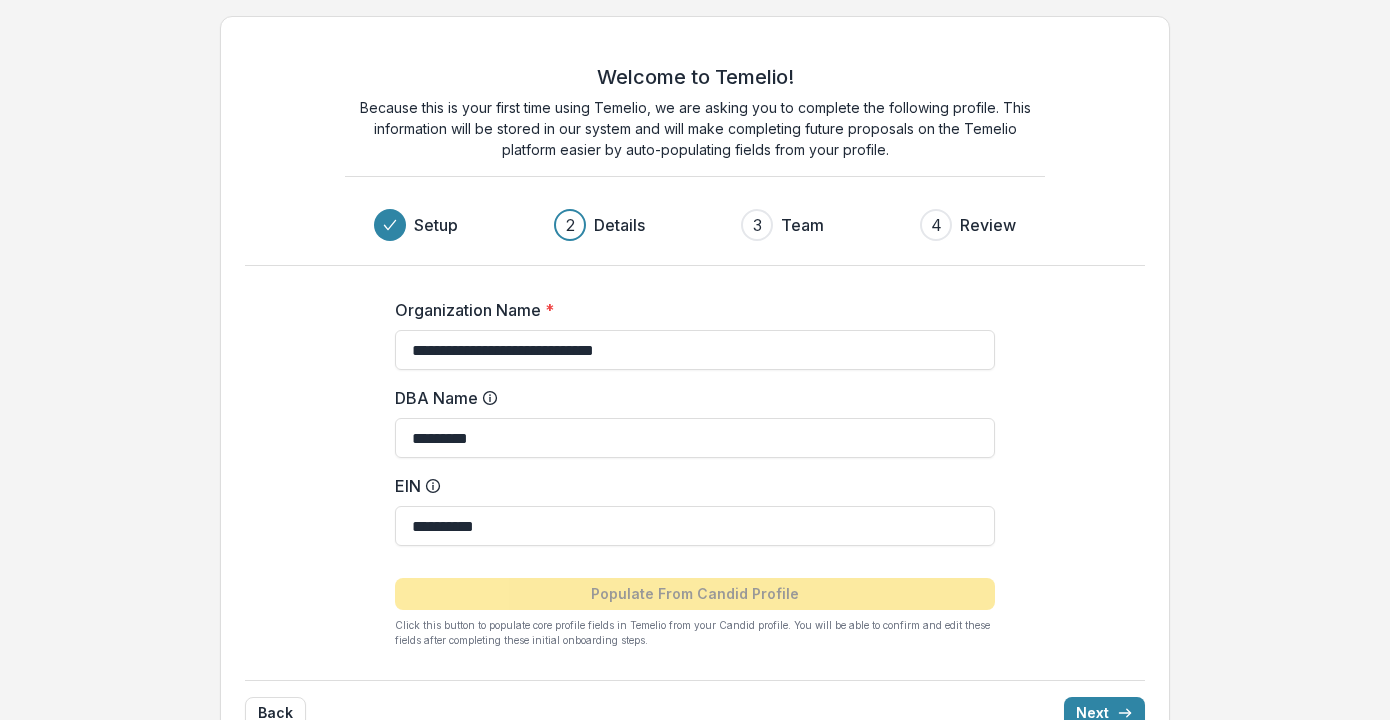 type on "**********" 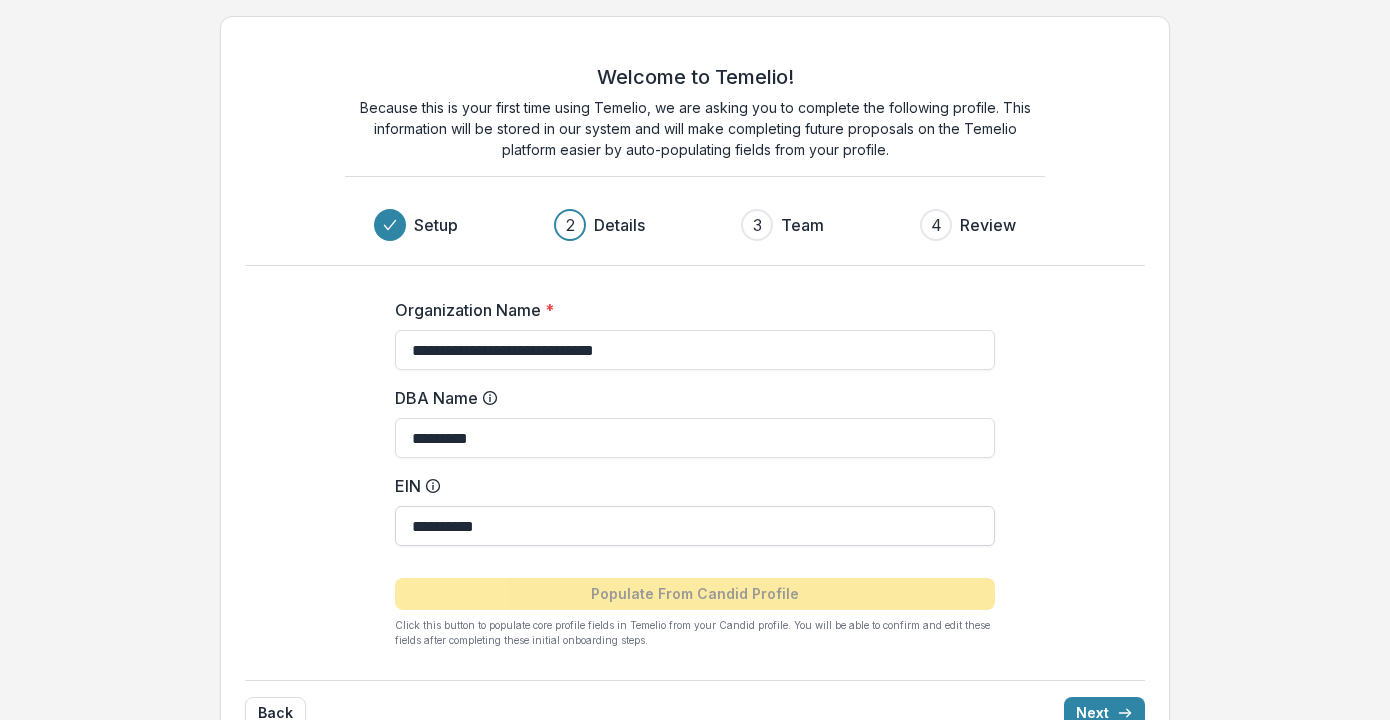 click on "**********" at bounding box center (695, 526) 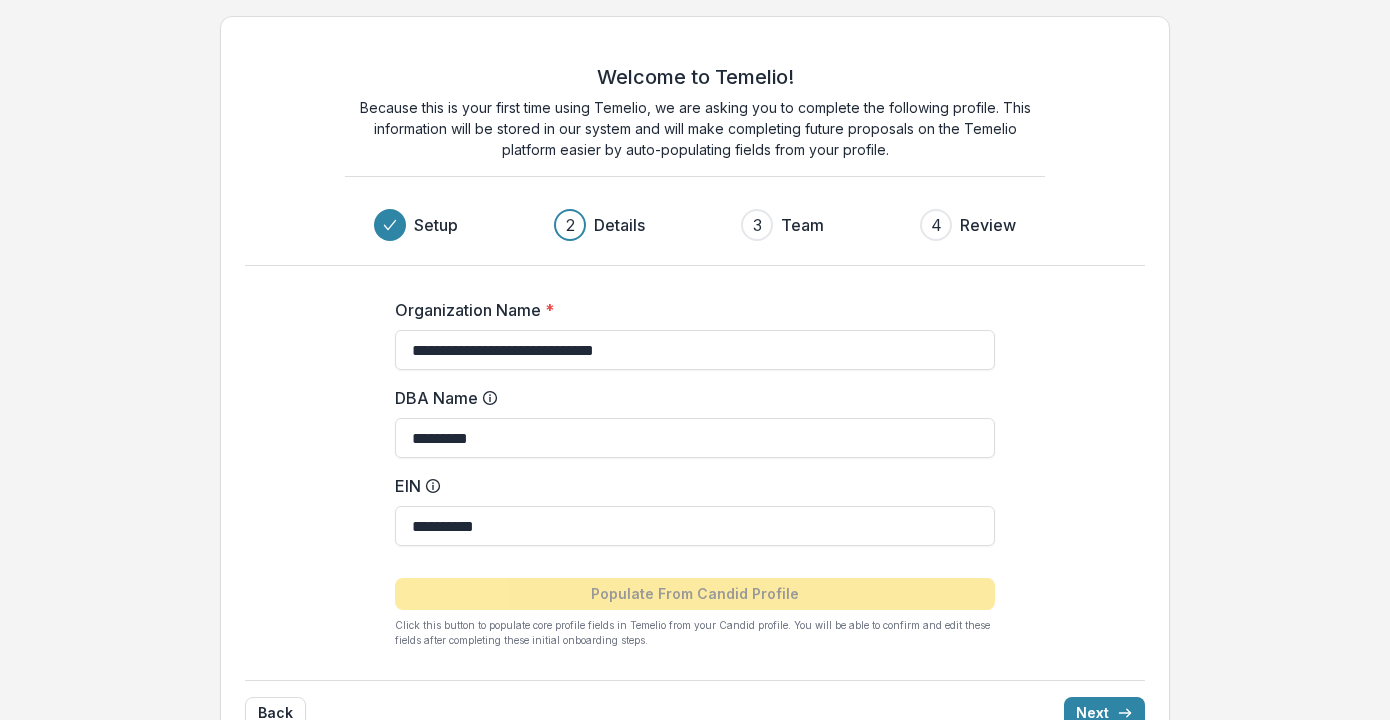click on "**********" at bounding box center [695, 465] 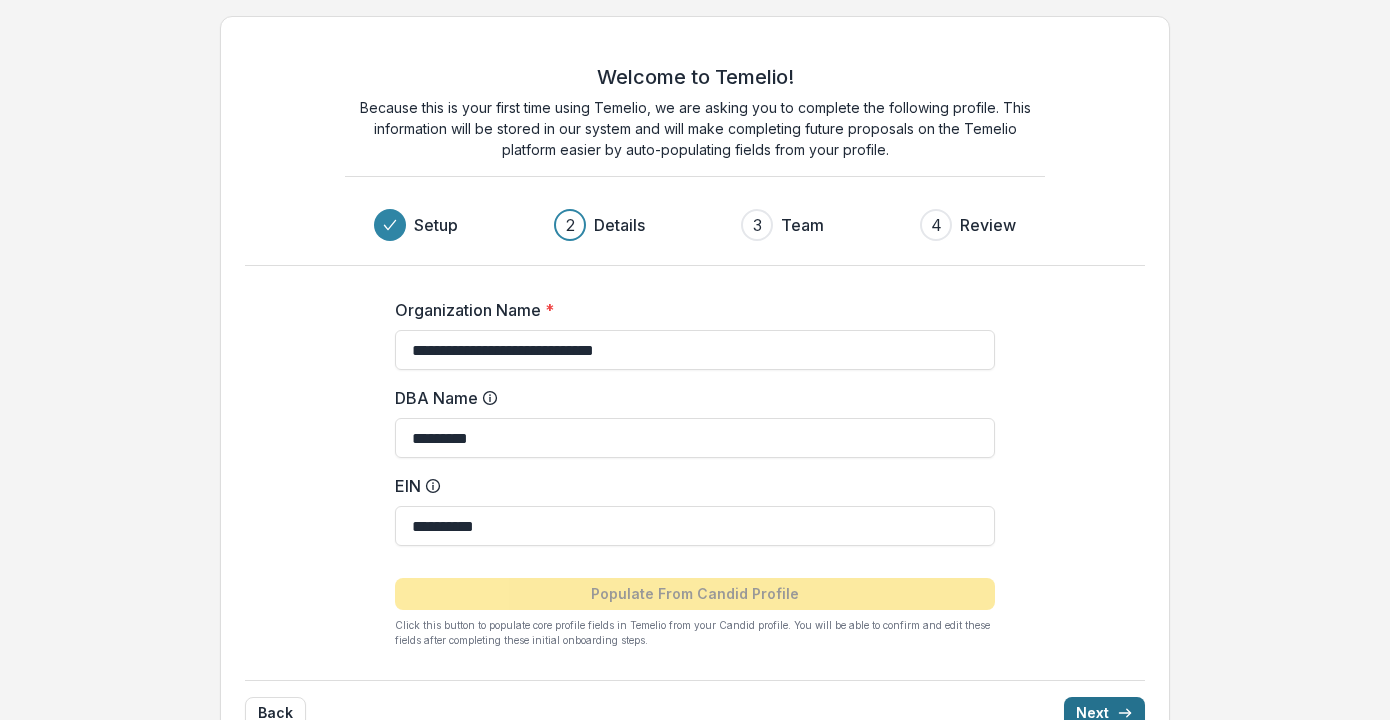 click on "Next" at bounding box center (1104, 713) 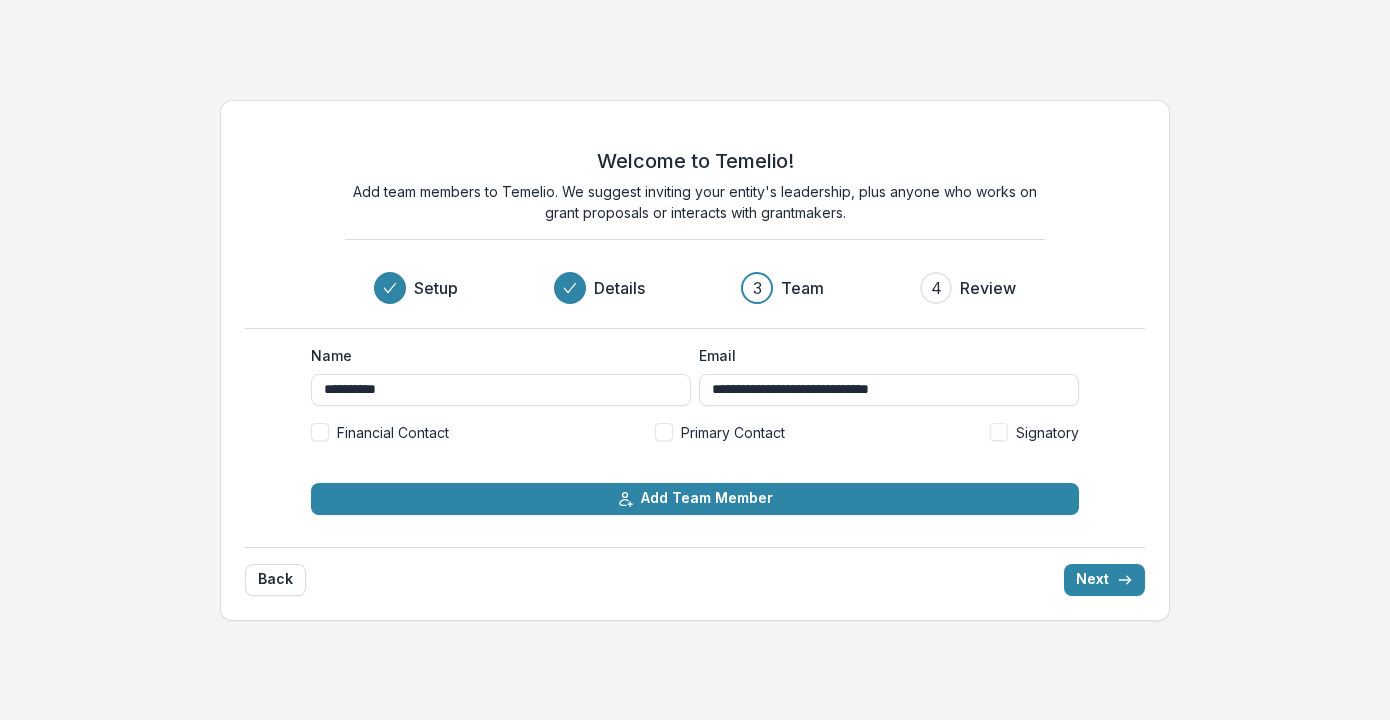 click at bounding box center [664, 432] 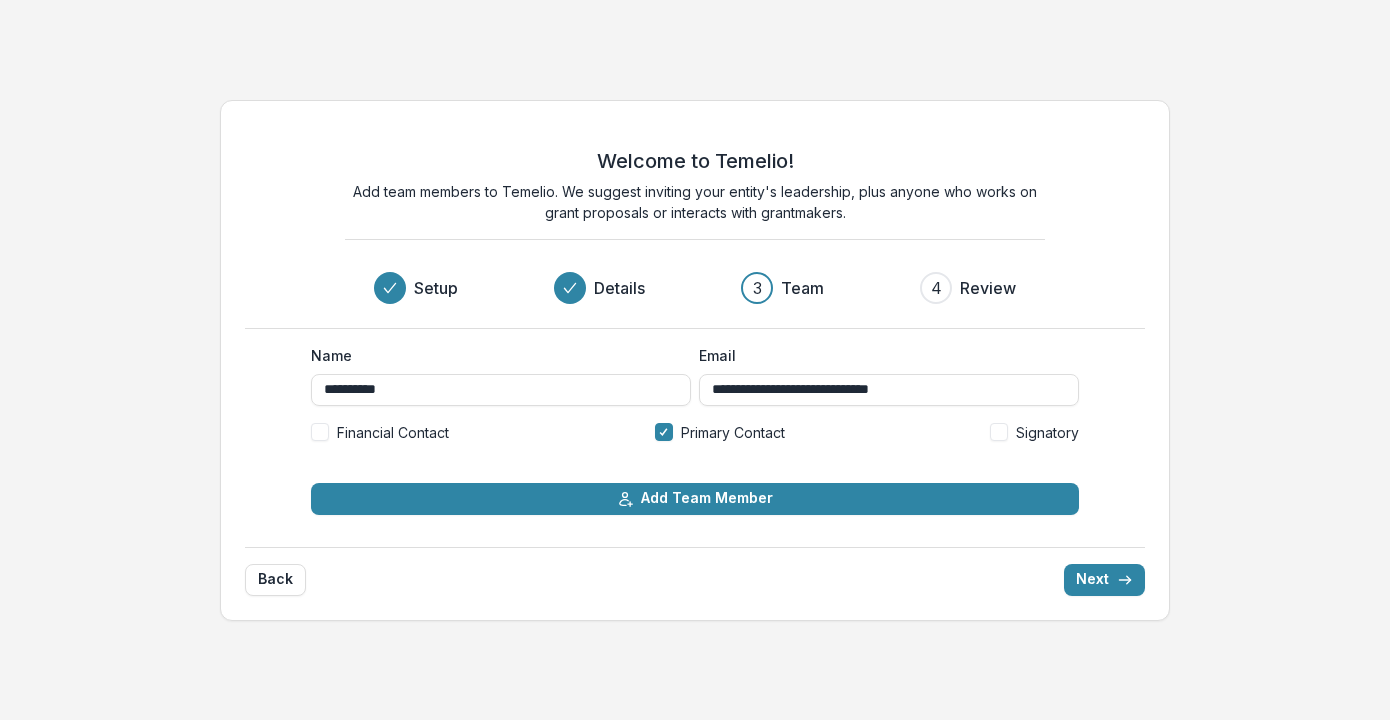 click at bounding box center [320, 432] 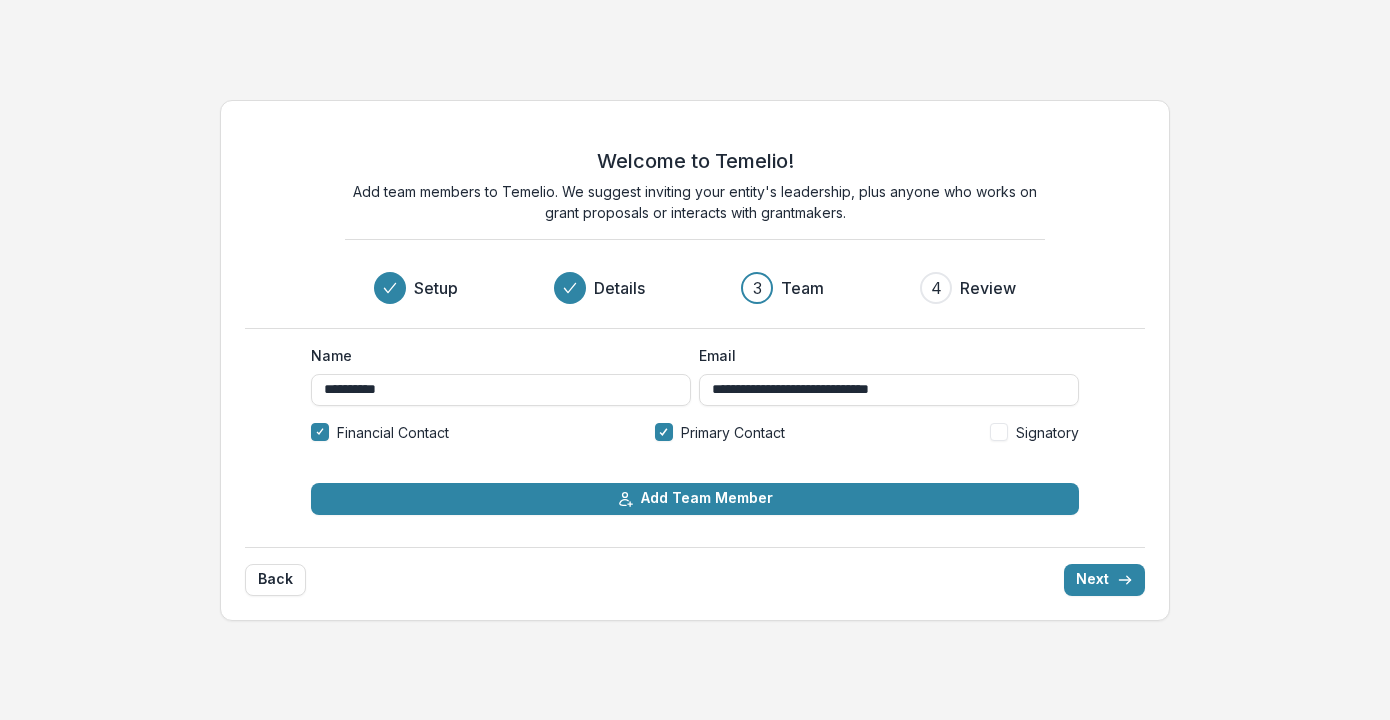 click at bounding box center (999, 432) 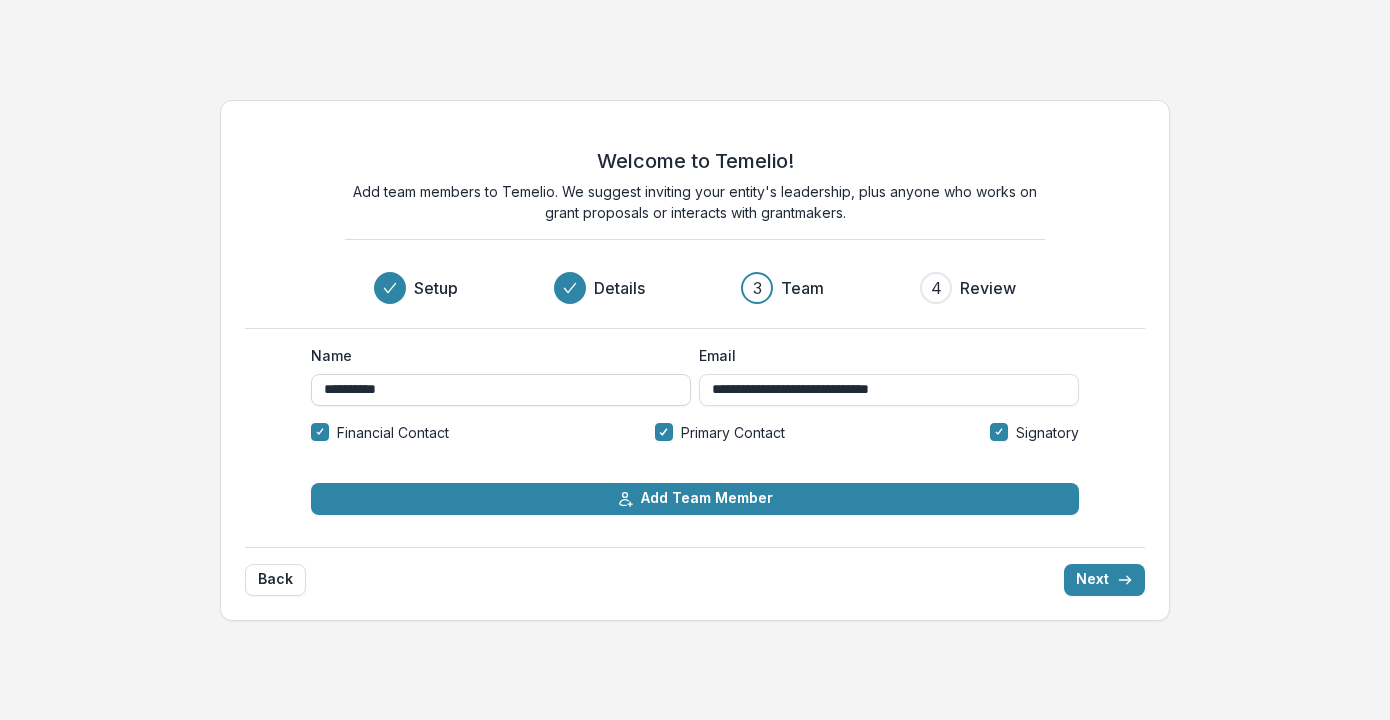 drag, startPoint x: 956, startPoint y: 386, endPoint x: 605, endPoint y: 392, distance: 351.05127 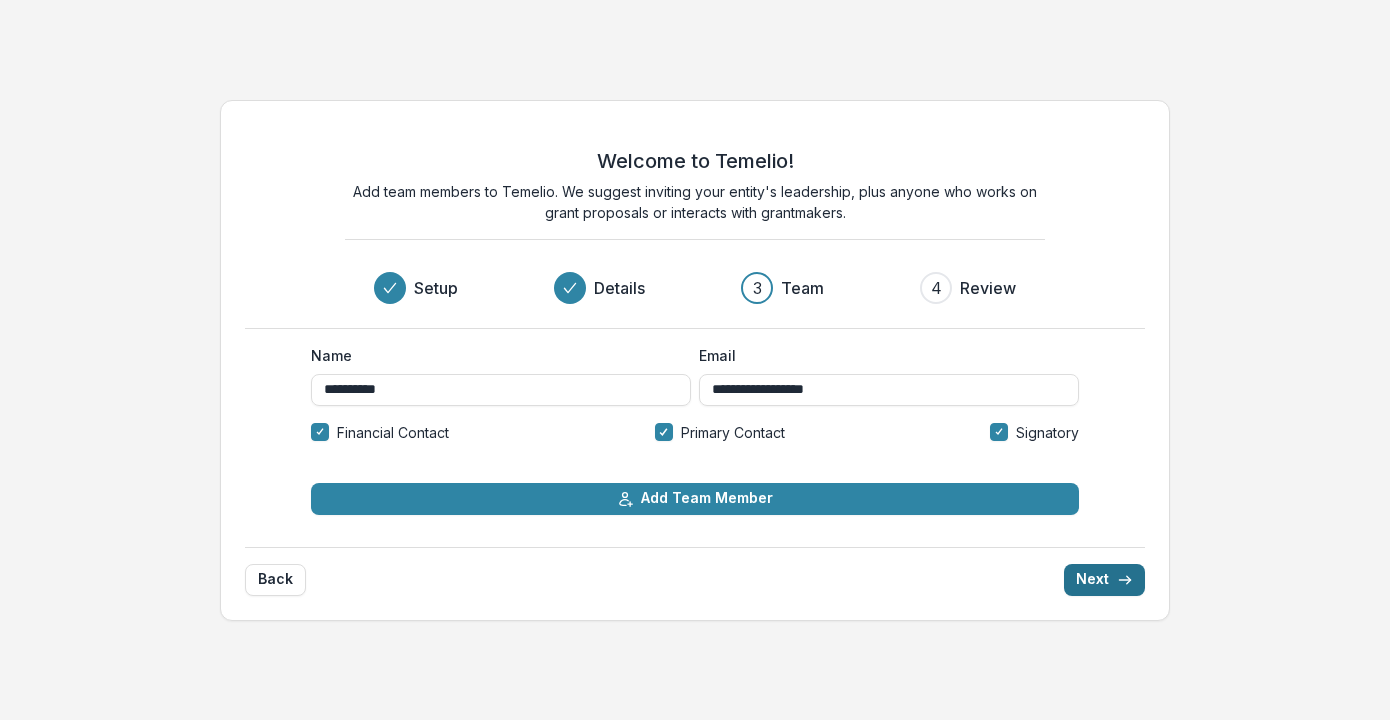 type on "**********" 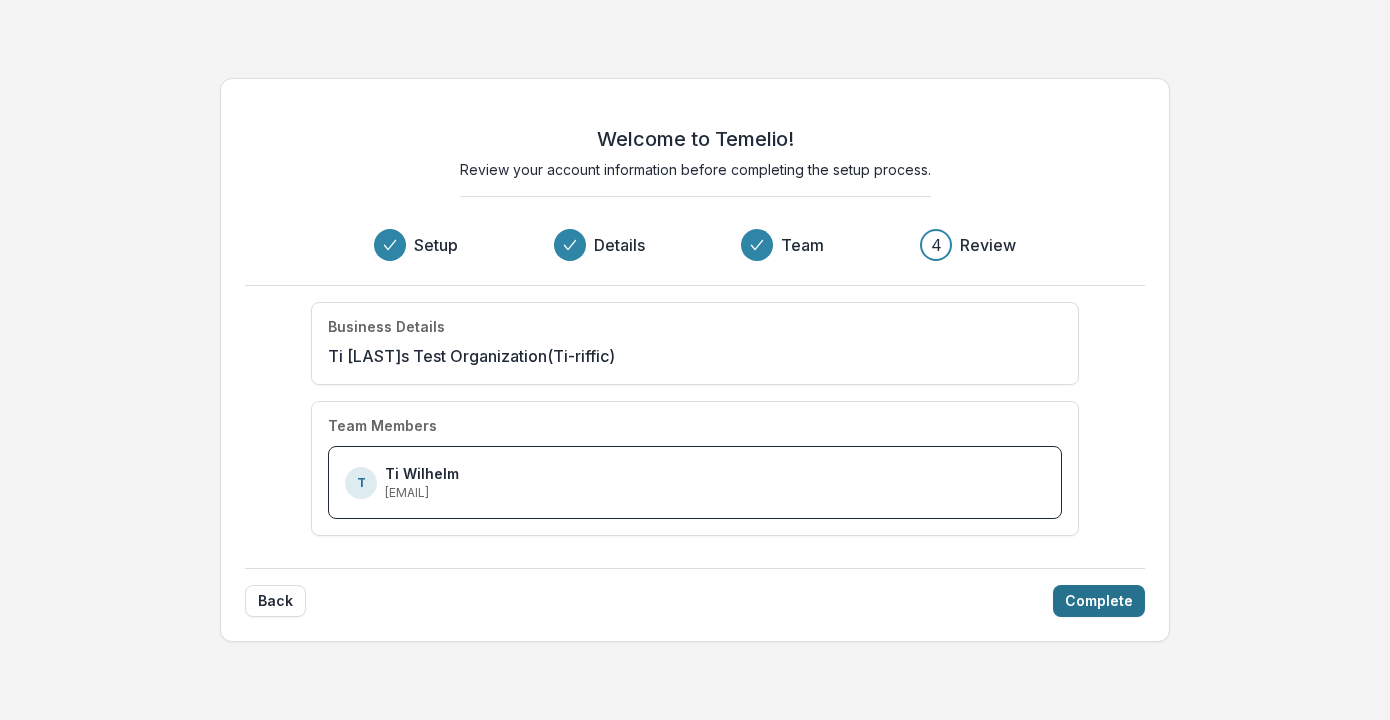 click on "Complete" at bounding box center [1099, 601] 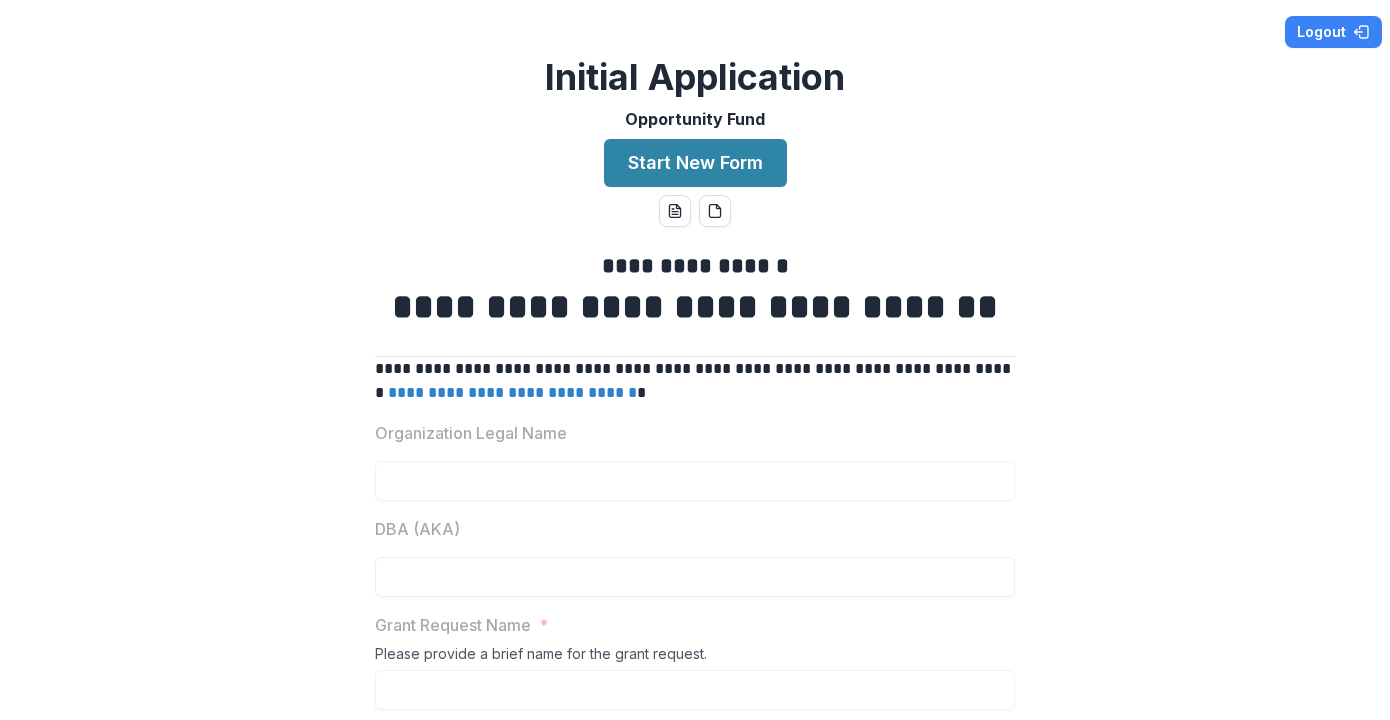 scroll, scrollTop: 0, scrollLeft: 0, axis: both 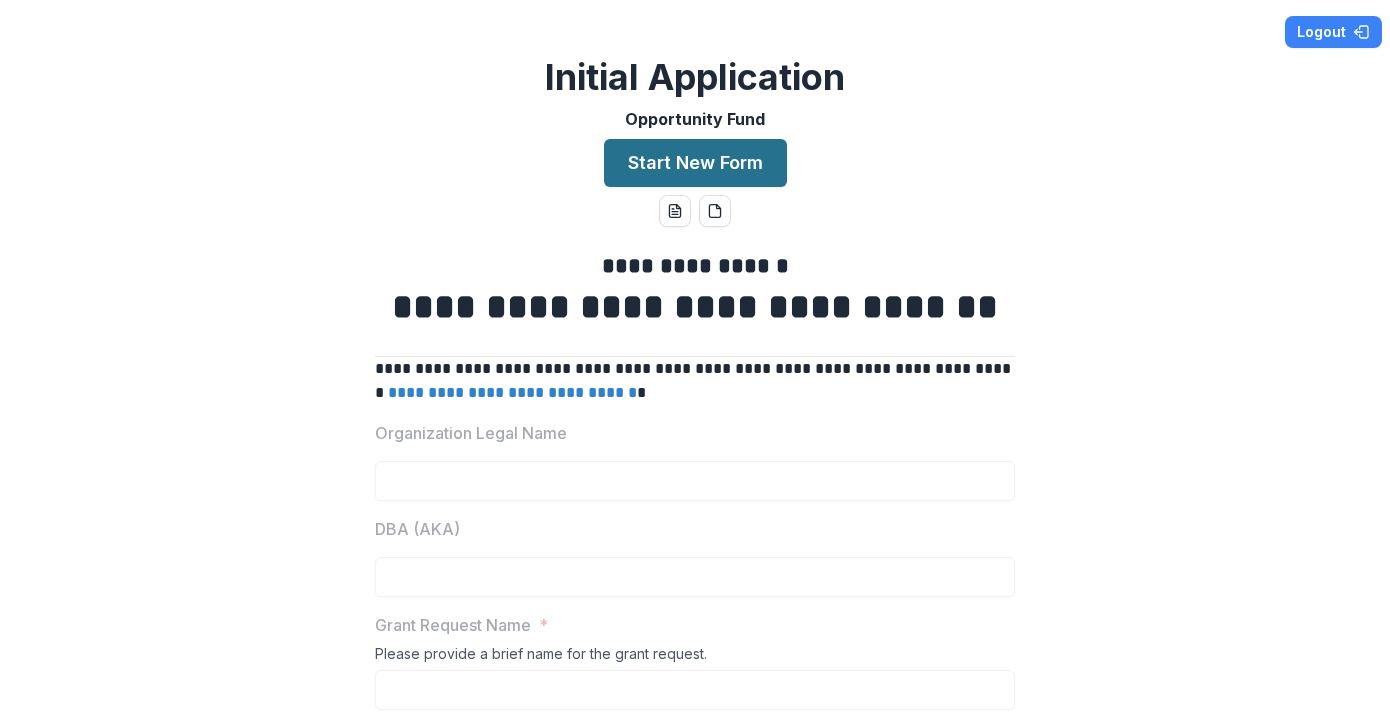 click on "Start New Form" at bounding box center (695, 163) 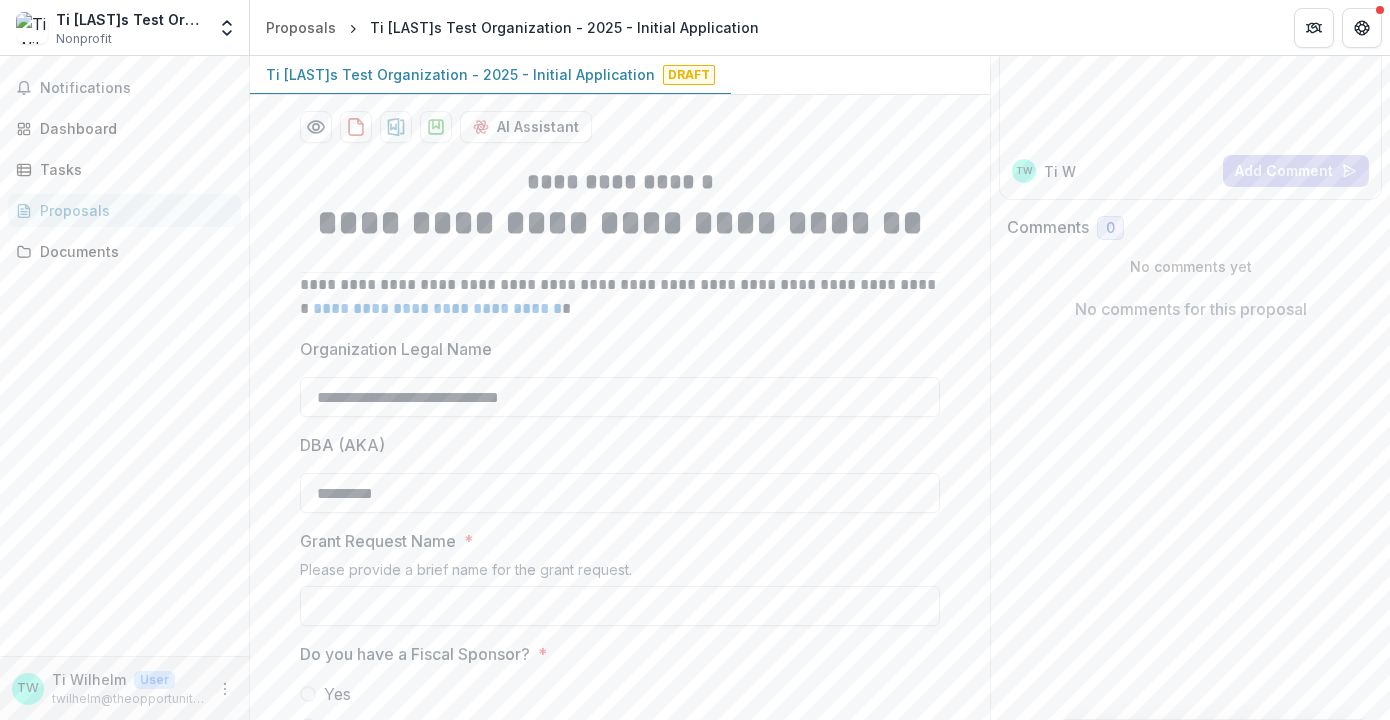 scroll, scrollTop: 194, scrollLeft: 0, axis: vertical 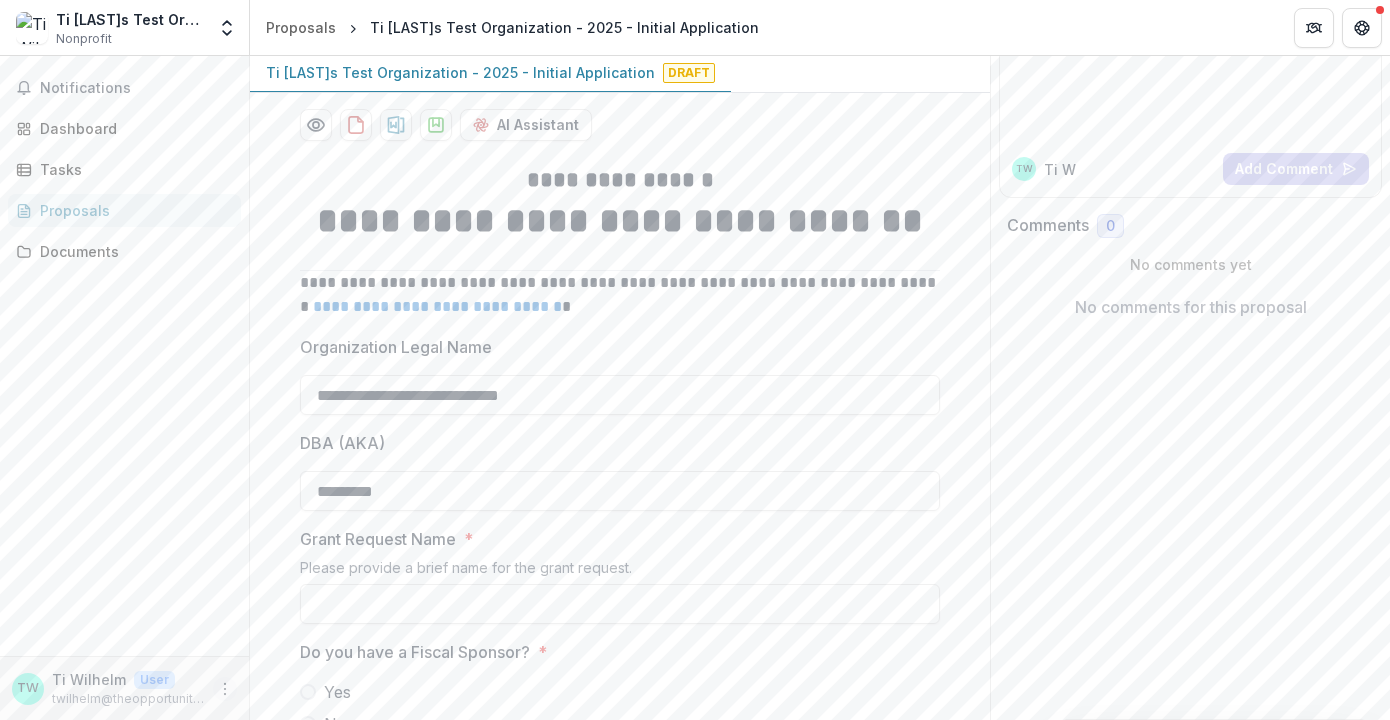 click at bounding box center (225, 689) 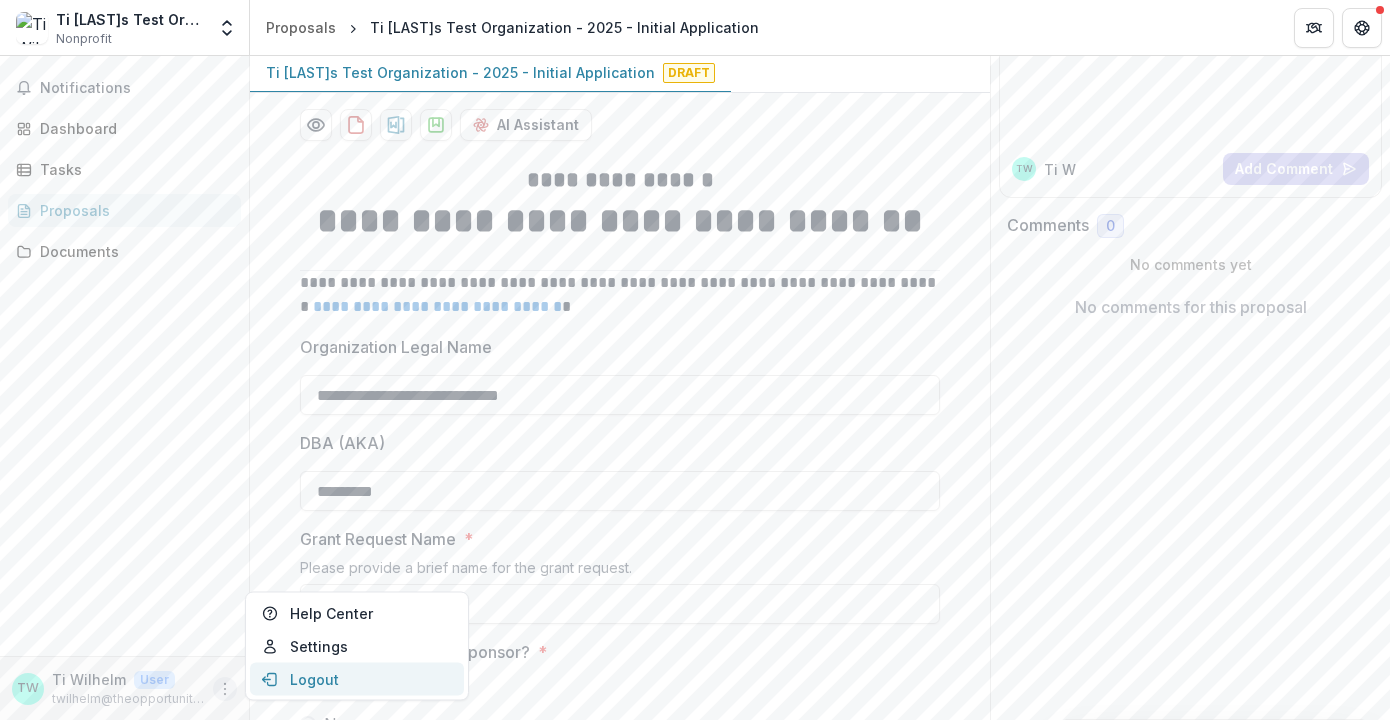click on "Logout" at bounding box center [357, 679] 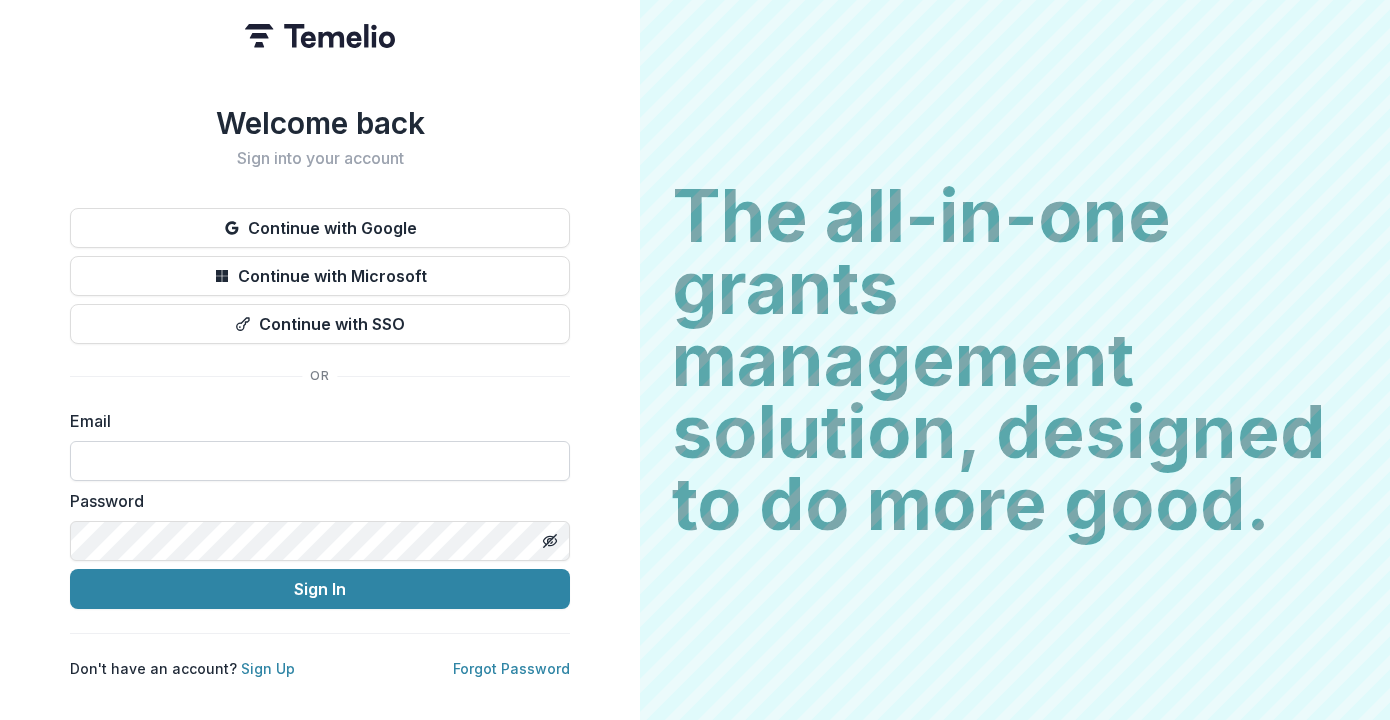 scroll, scrollTop: 0, scrollLeft: 0, axis: both 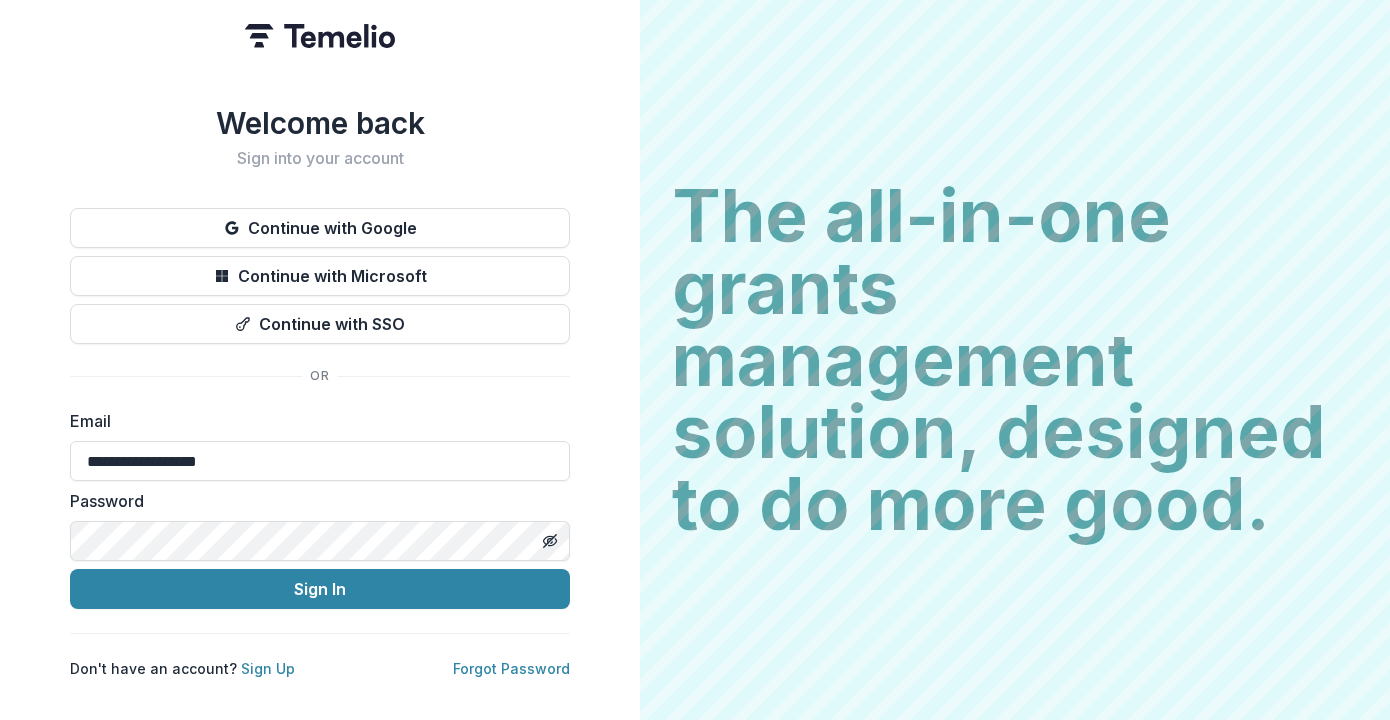 type on "**********" 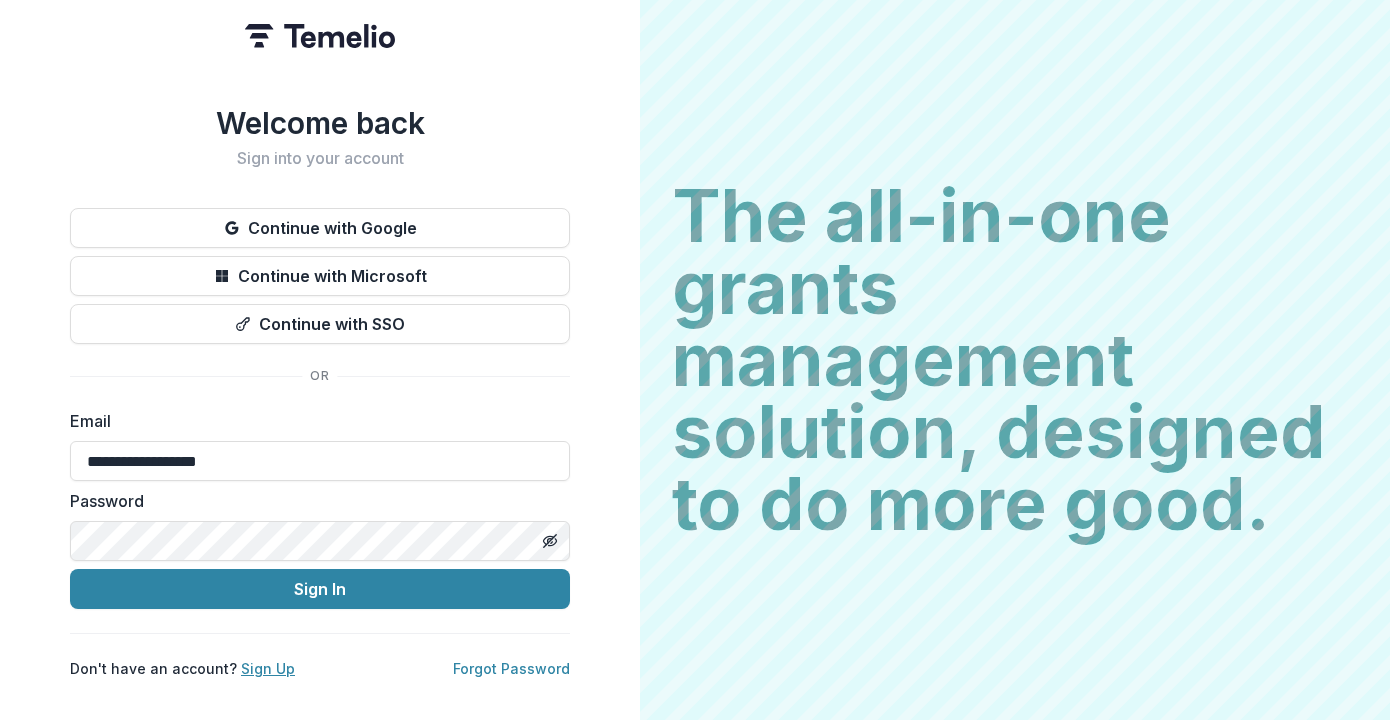 click on "Sign Up" at bounding box center [268, 668] 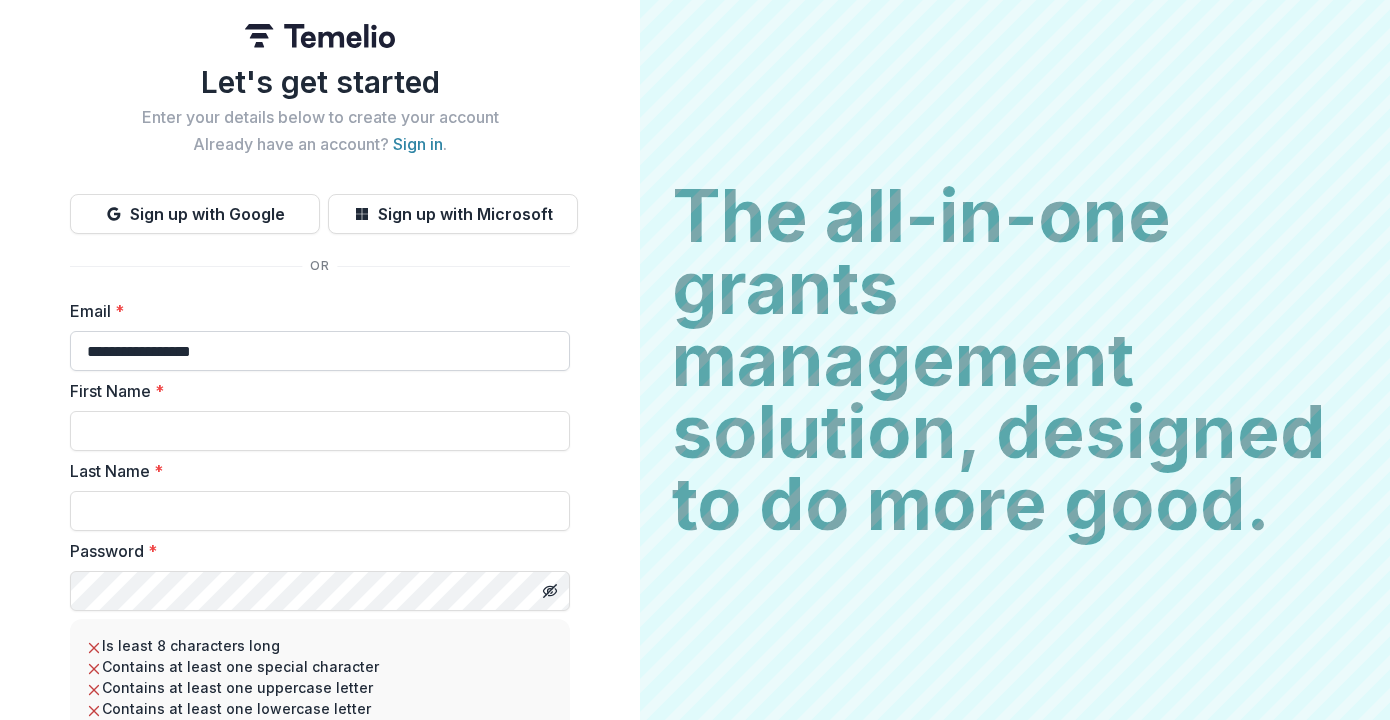 type on "**********" 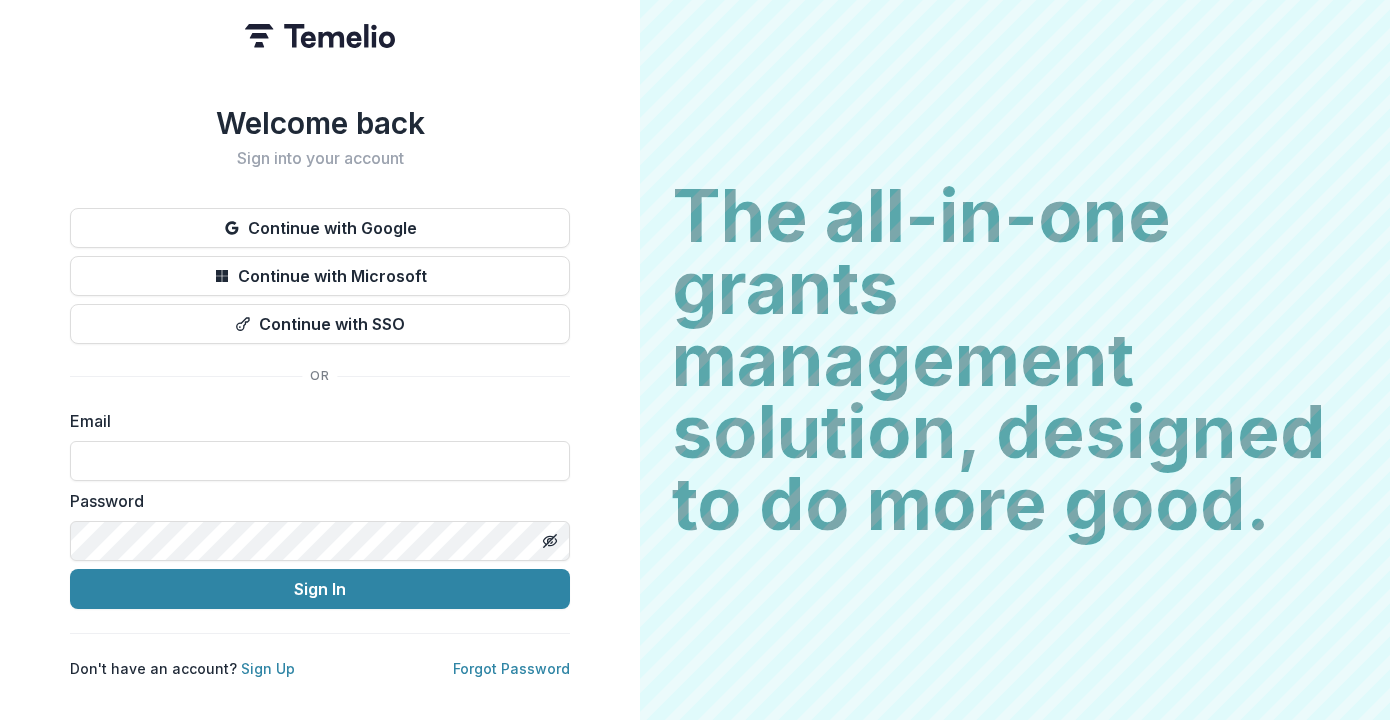 scroll, scrollTop: 0, scrollLeft: 0, axis: both 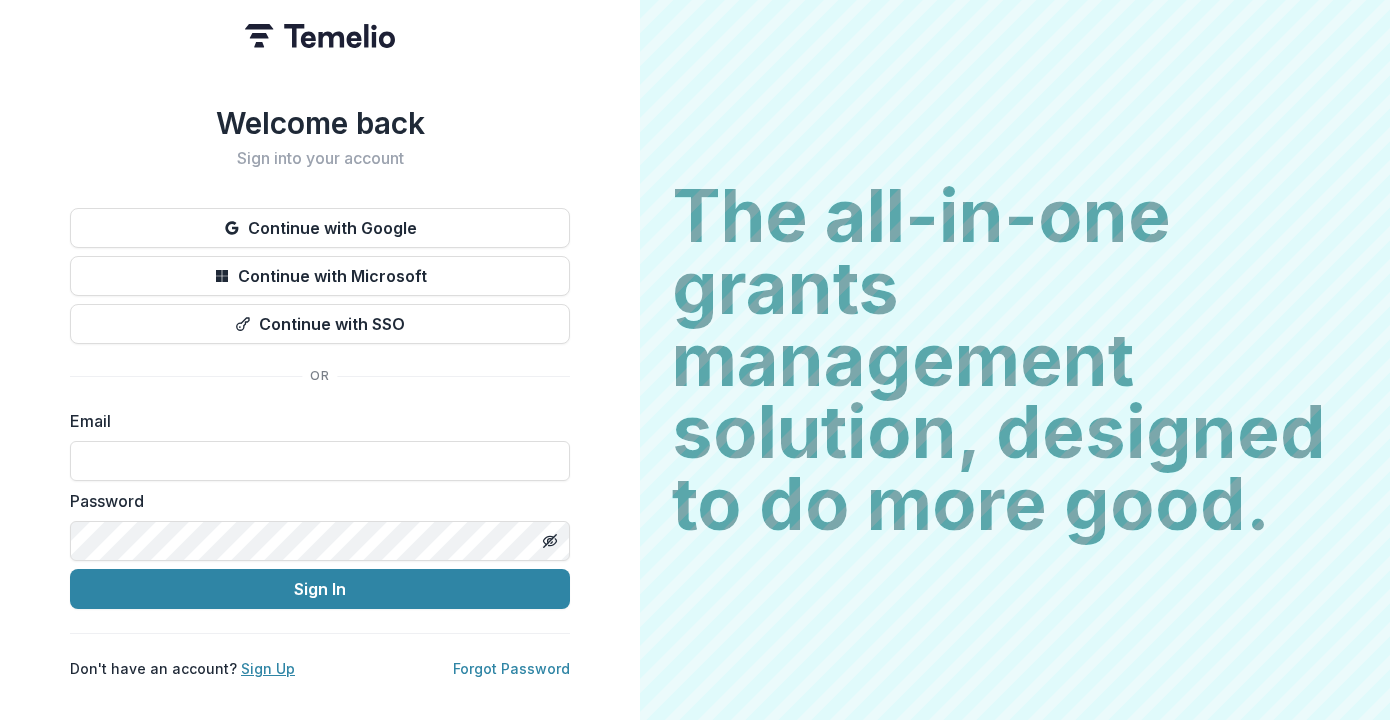click on "Sign Up" at bounding box center (268, 668) 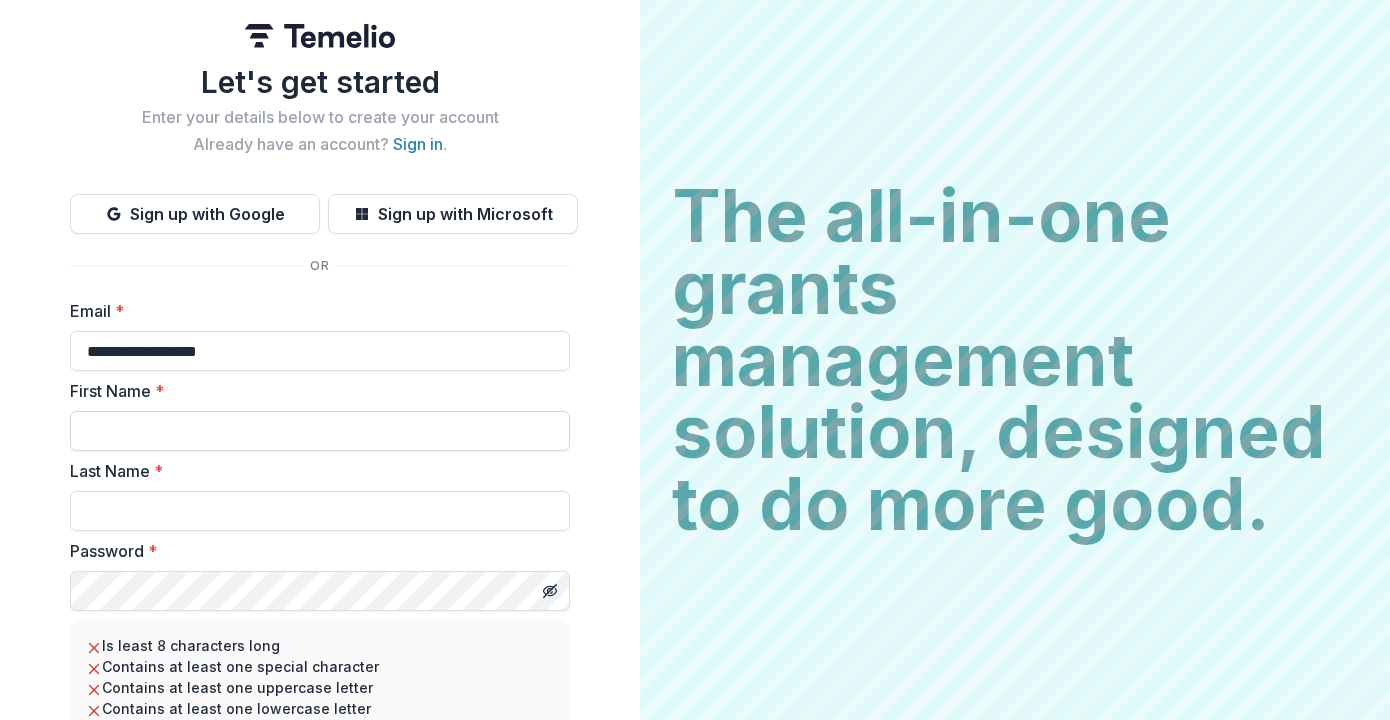 type on "**********" 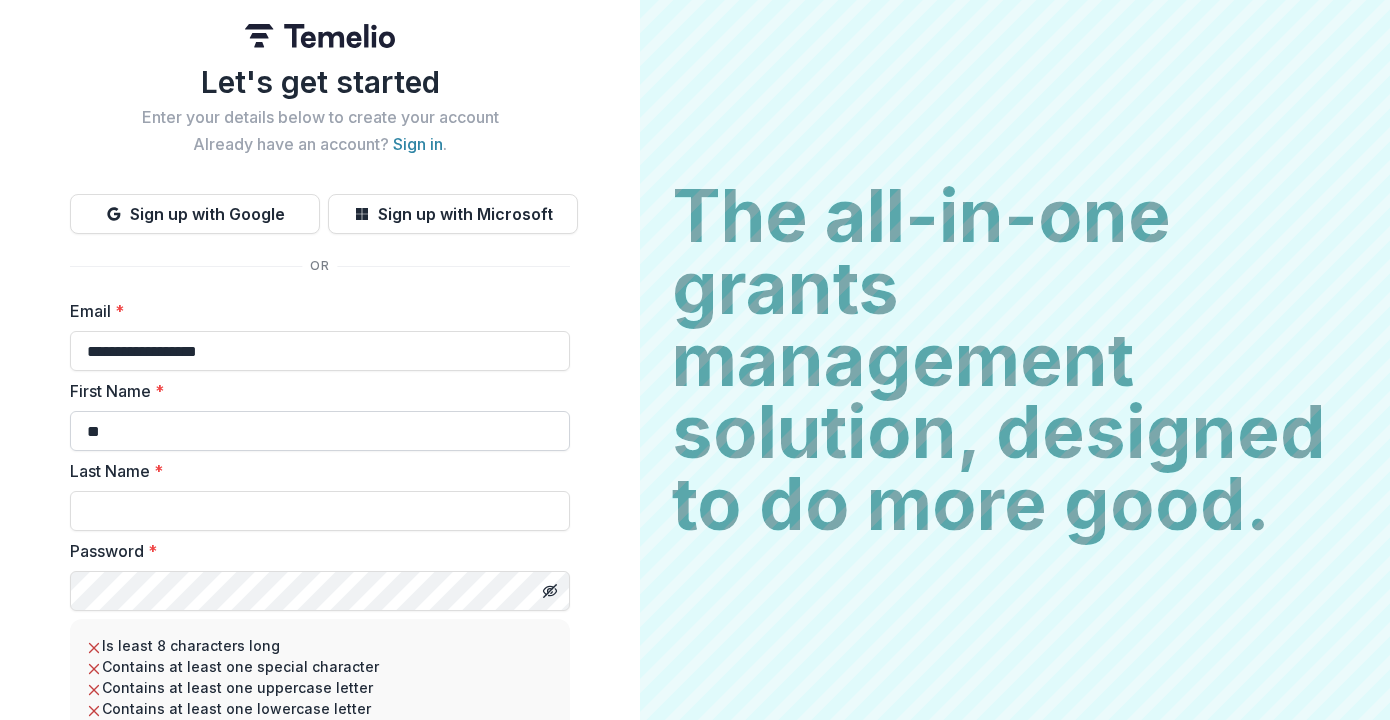 type on "**" 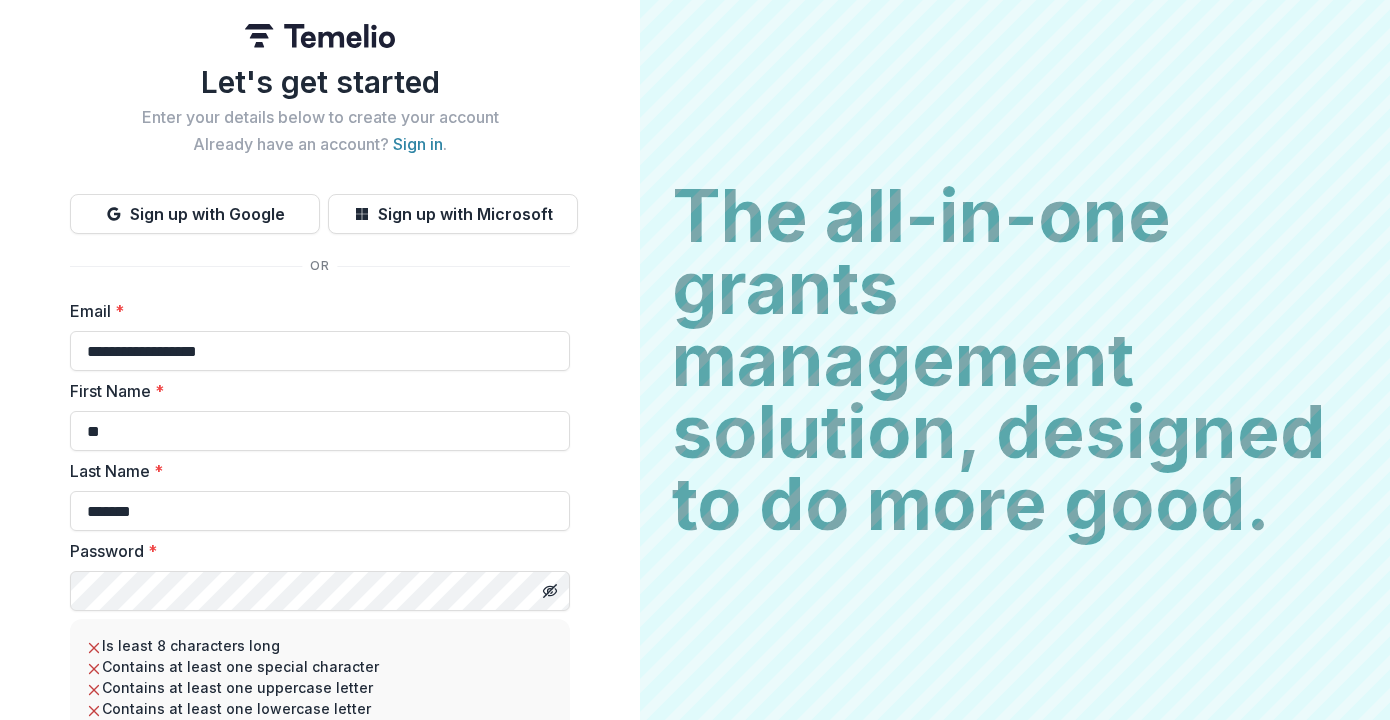type on "*******" 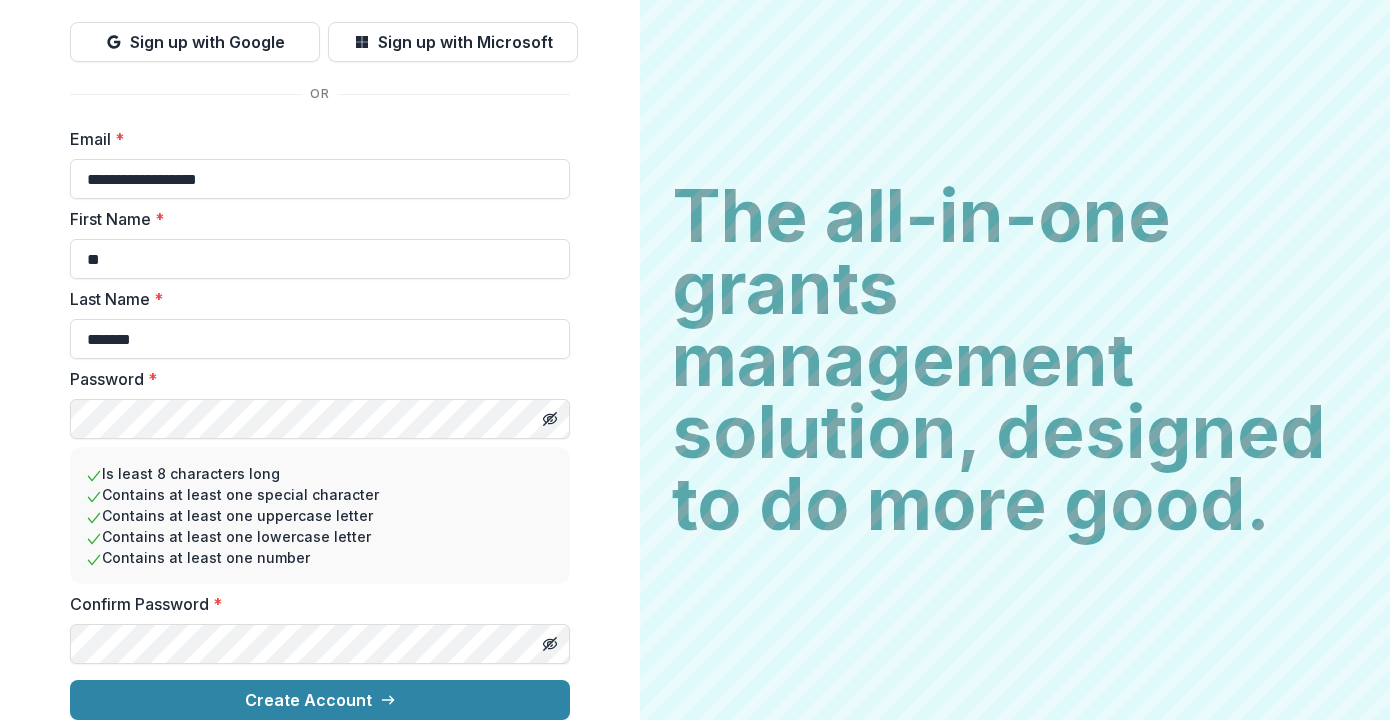 scroll, scrollTop: 188, scrollLeft: 0, axis: vertical 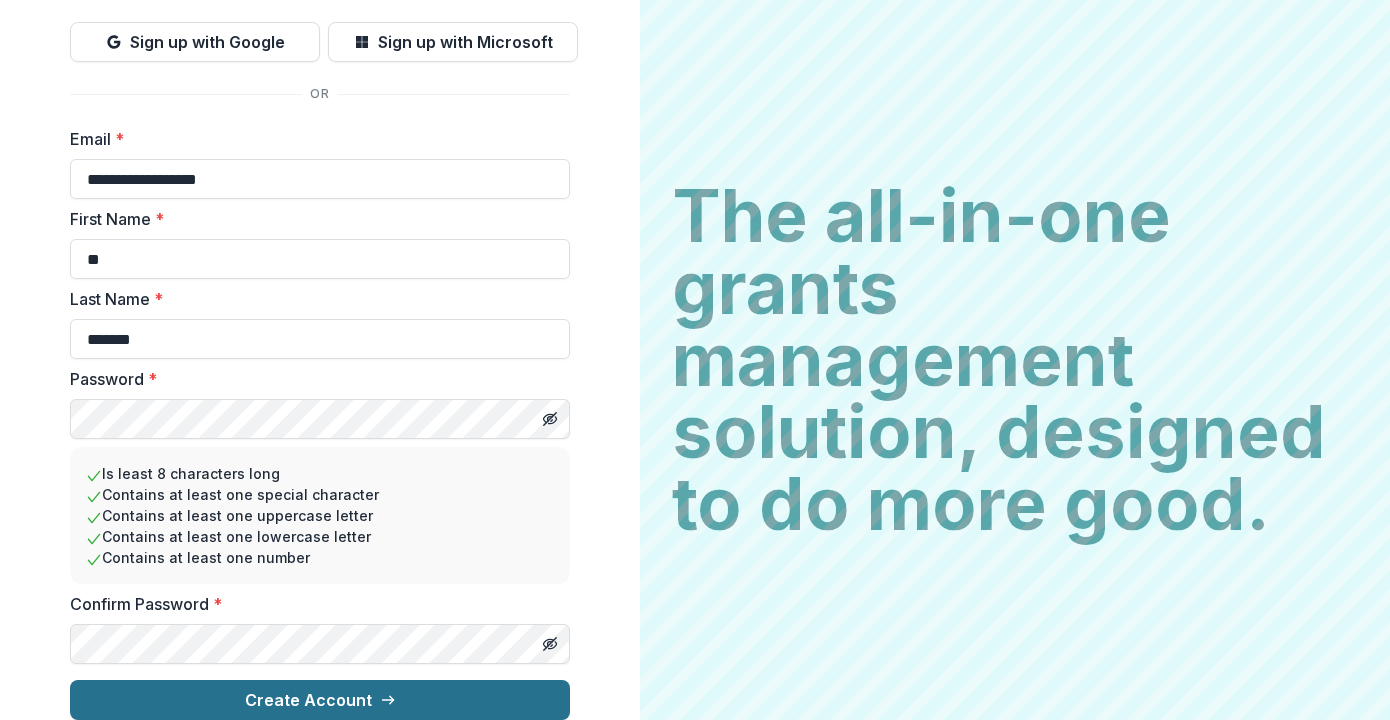 click on "Create Account" at bounding box center [320, 700] 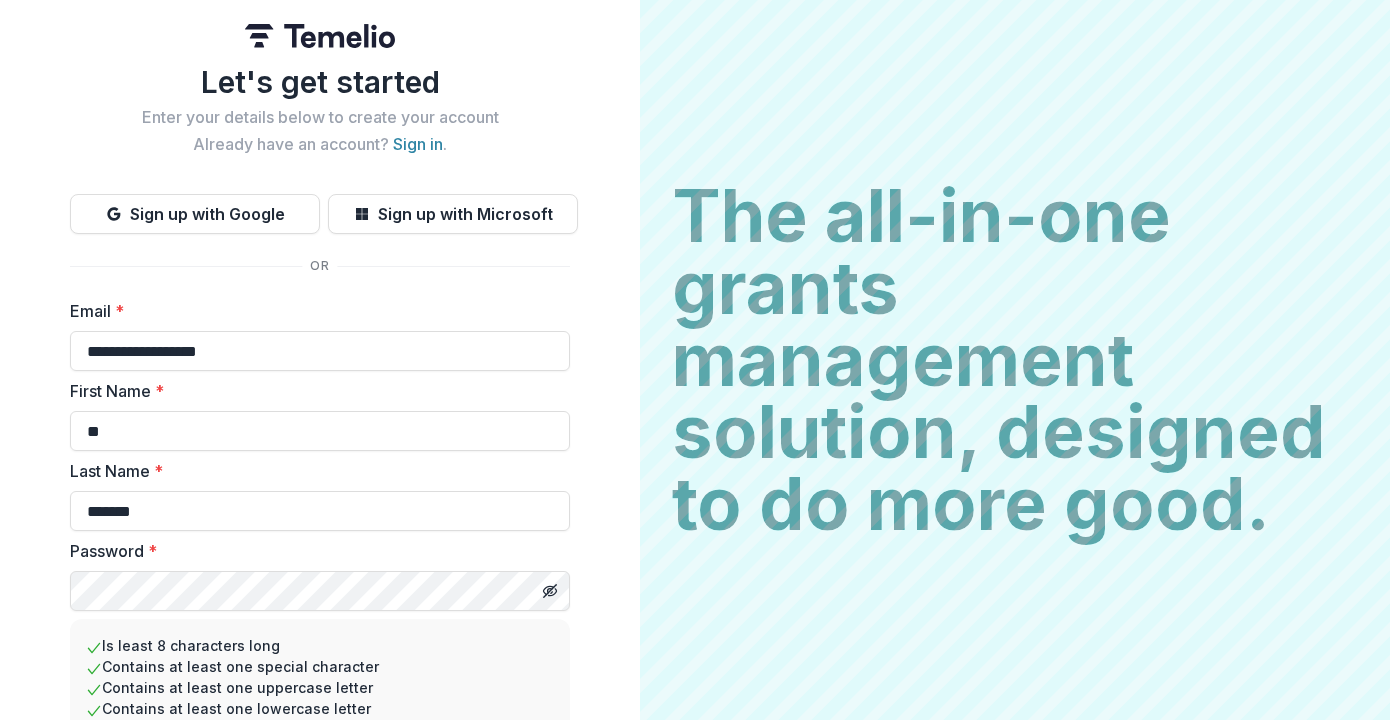 scroll, scrollTop: 0, scrollLeft: 0, axis: both 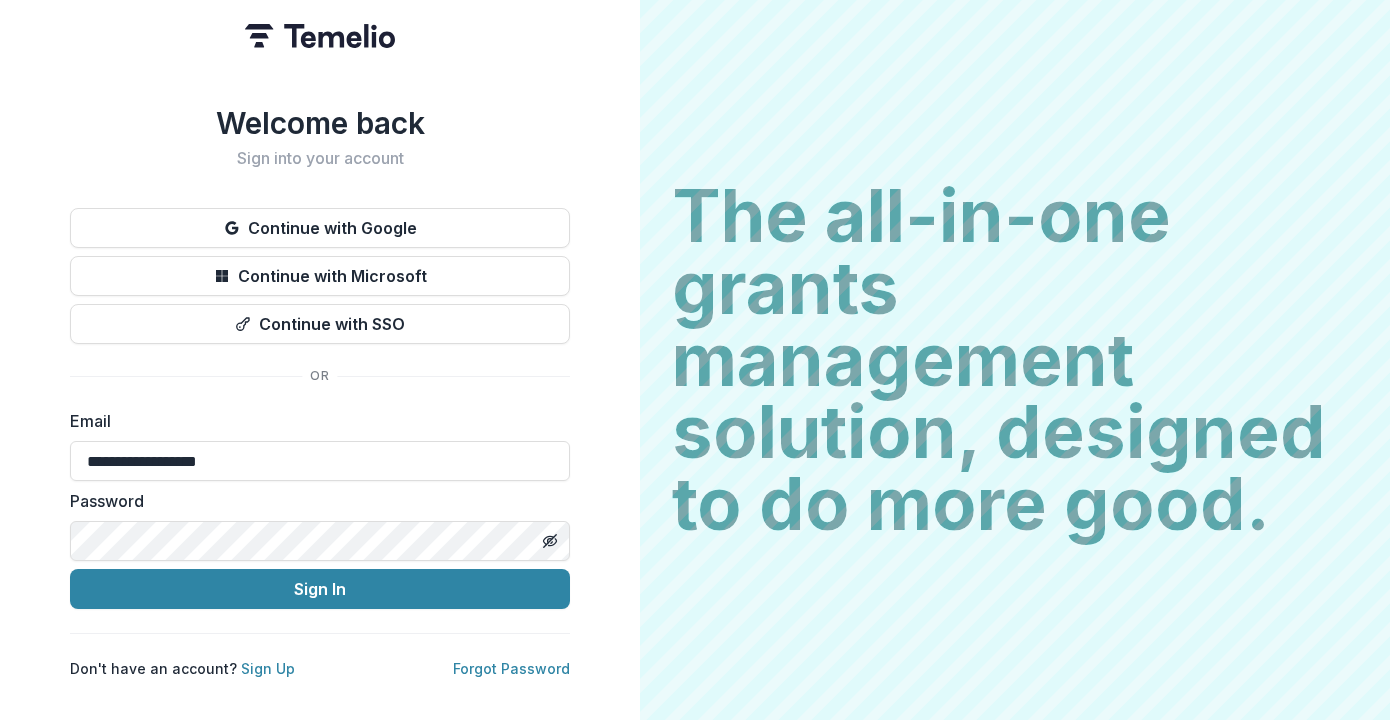 type on "**********" 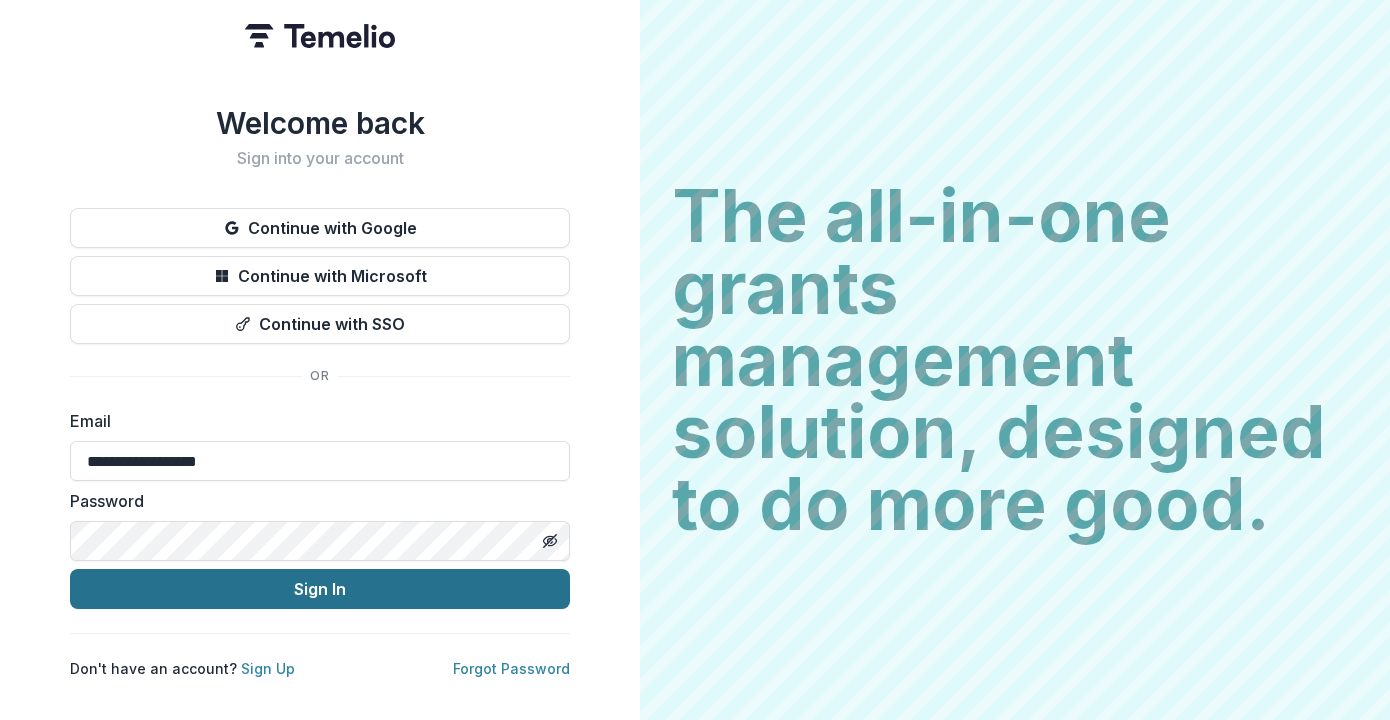 click on "Sign In" at bounding box center (320, 589) 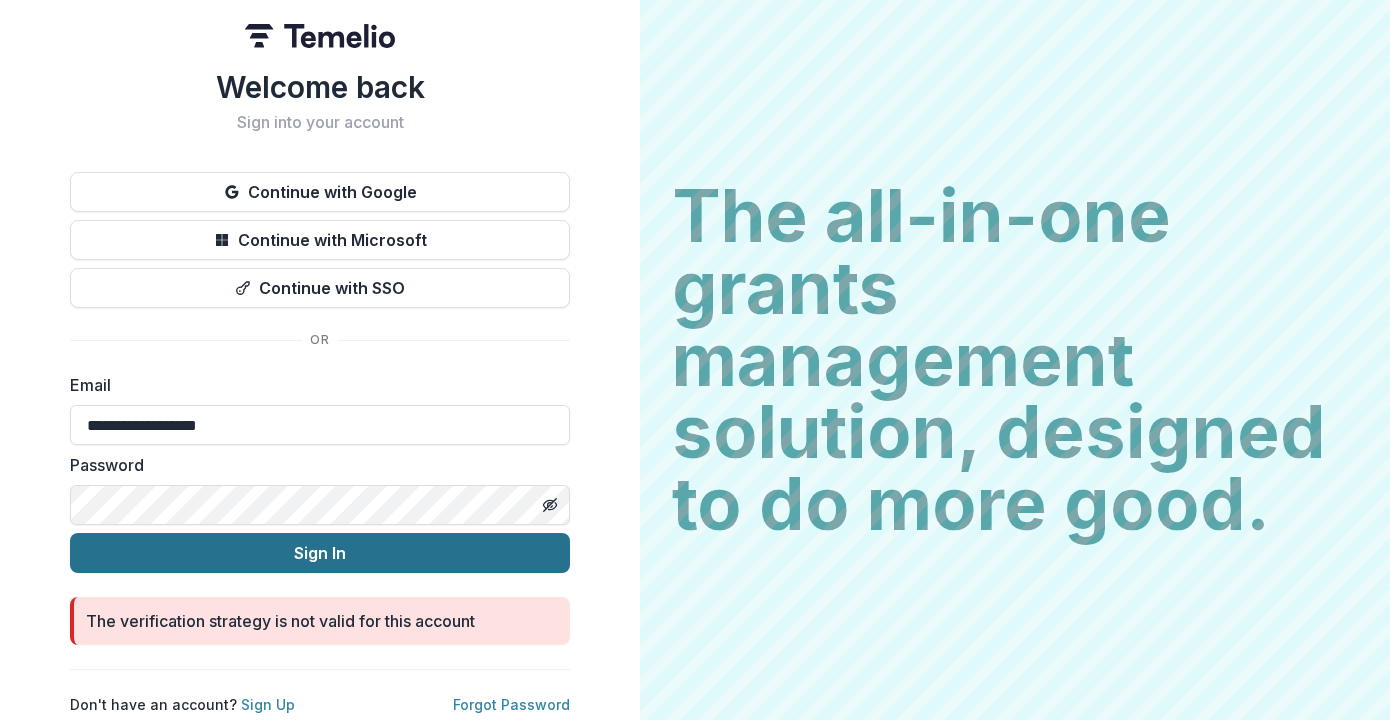 scroll, scrollTop: 6, scrollLeft: 0, axis: vertical 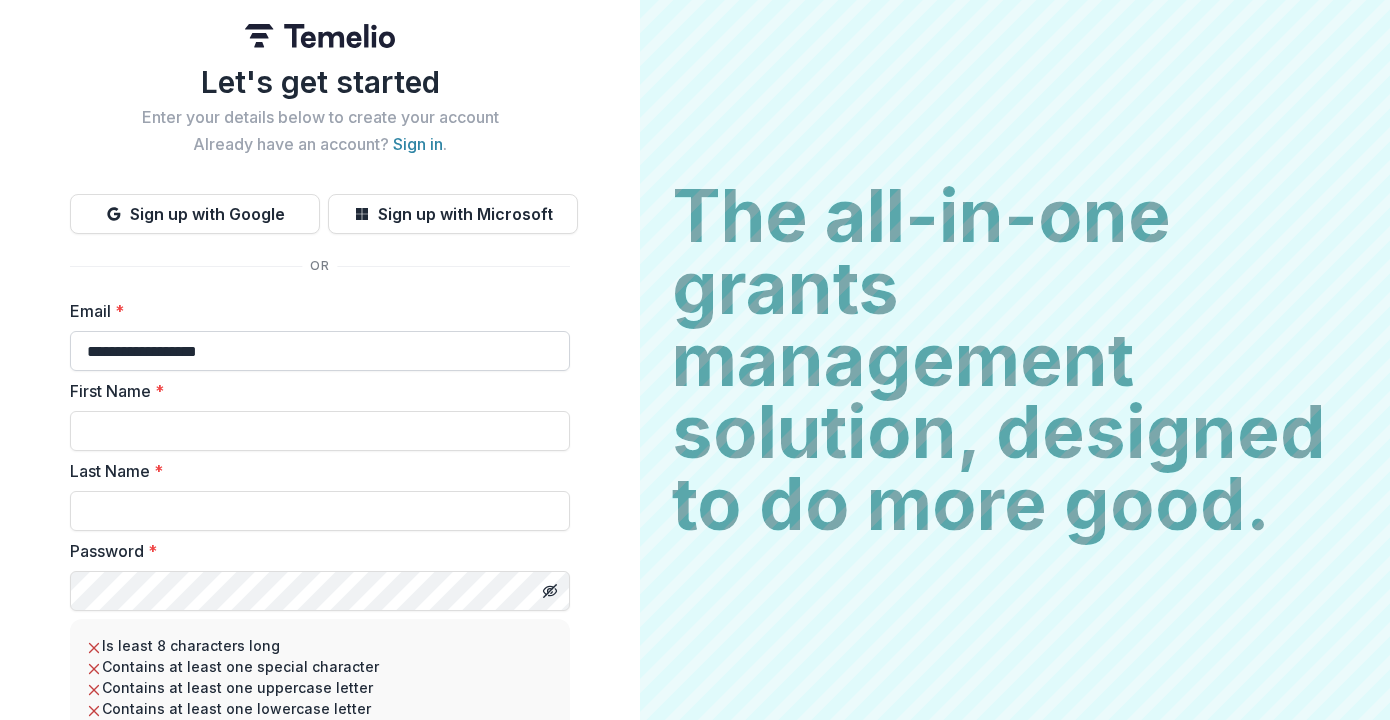 type on "**********" 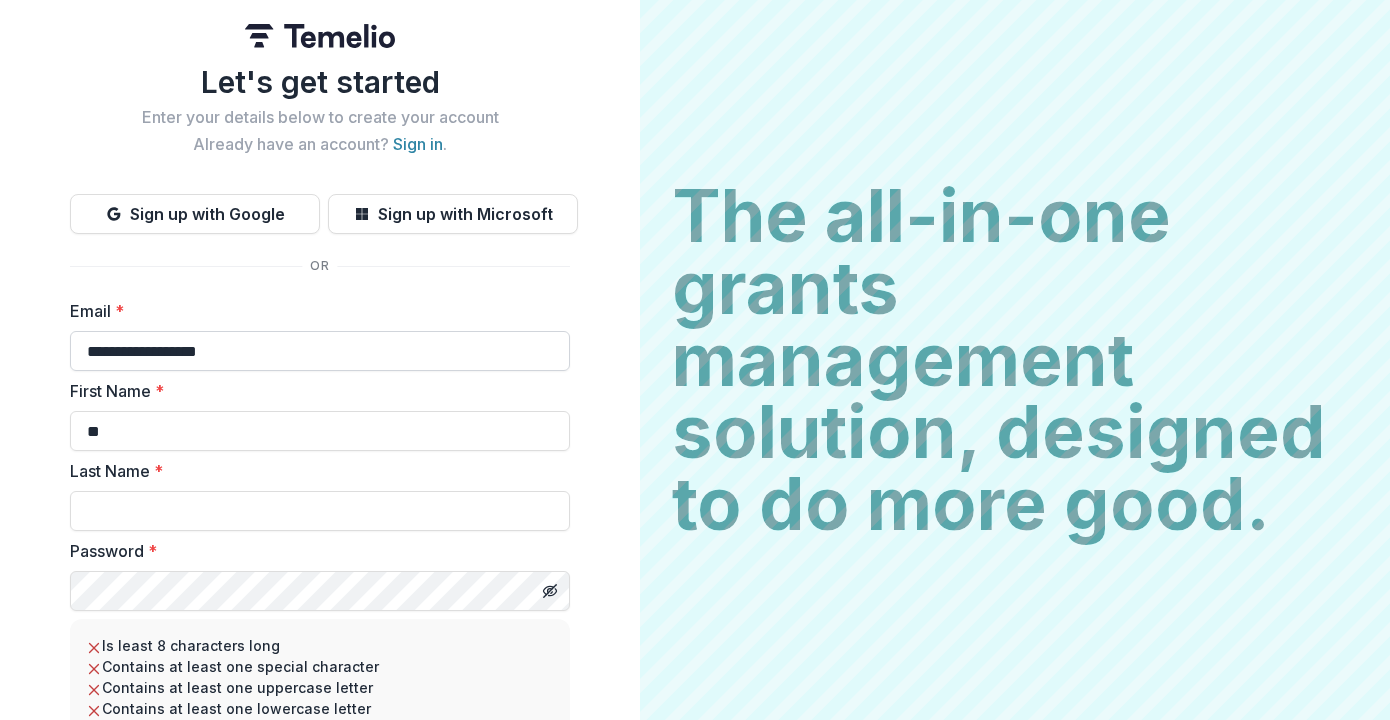 type on "**" 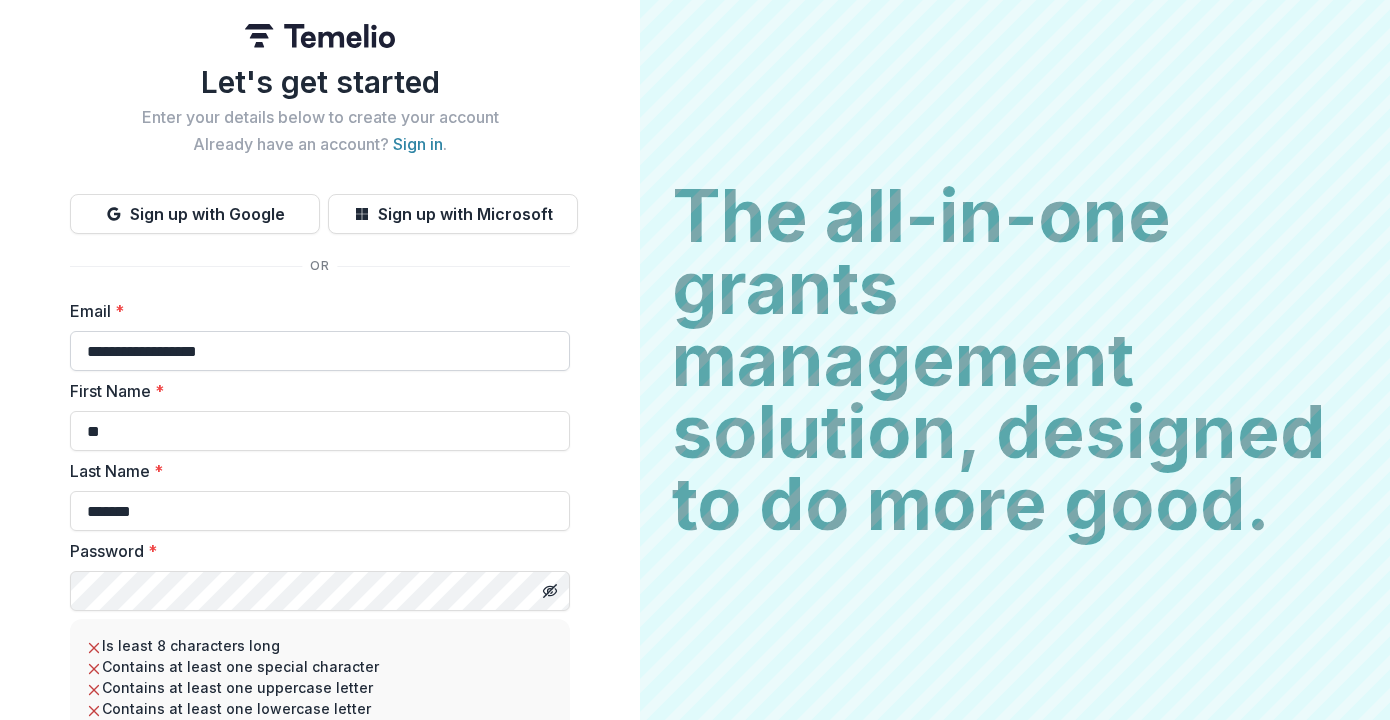 type on "*******" 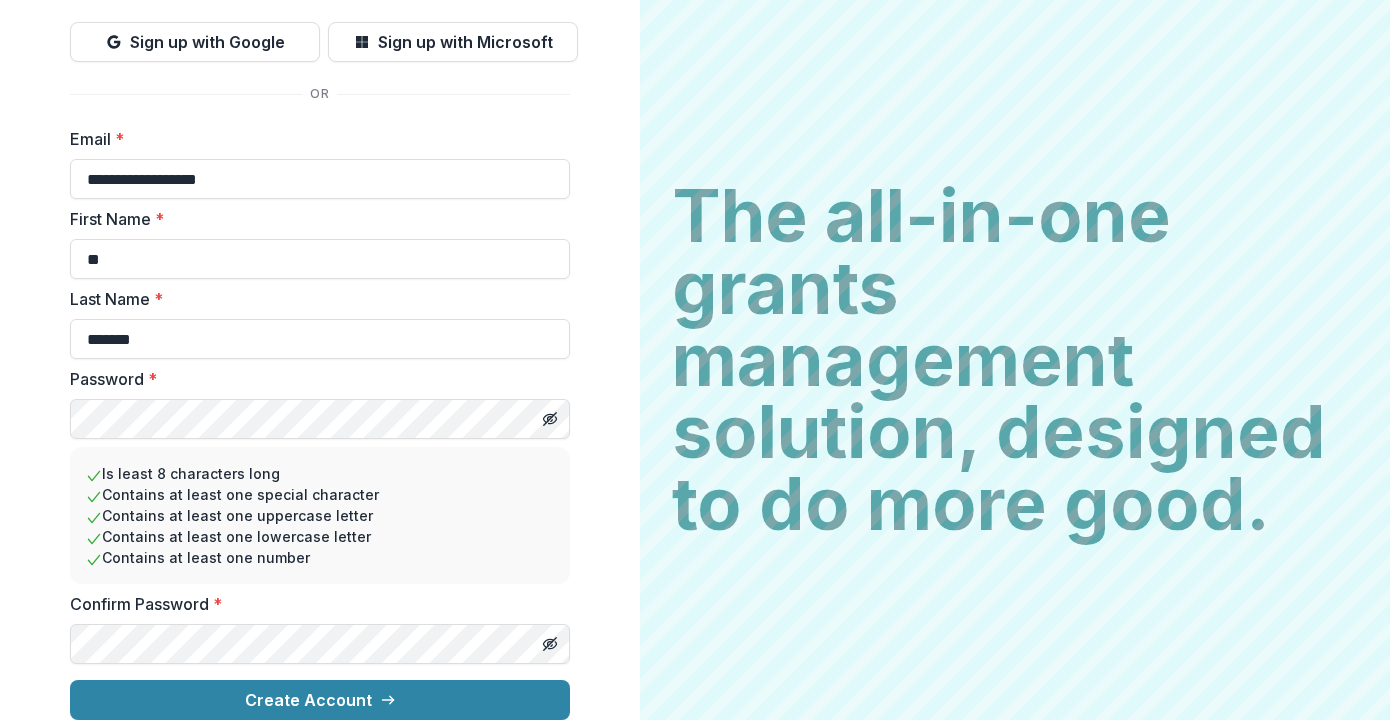 scroll, scrollTop: 188, scrollLeft: 0, axis: vertical 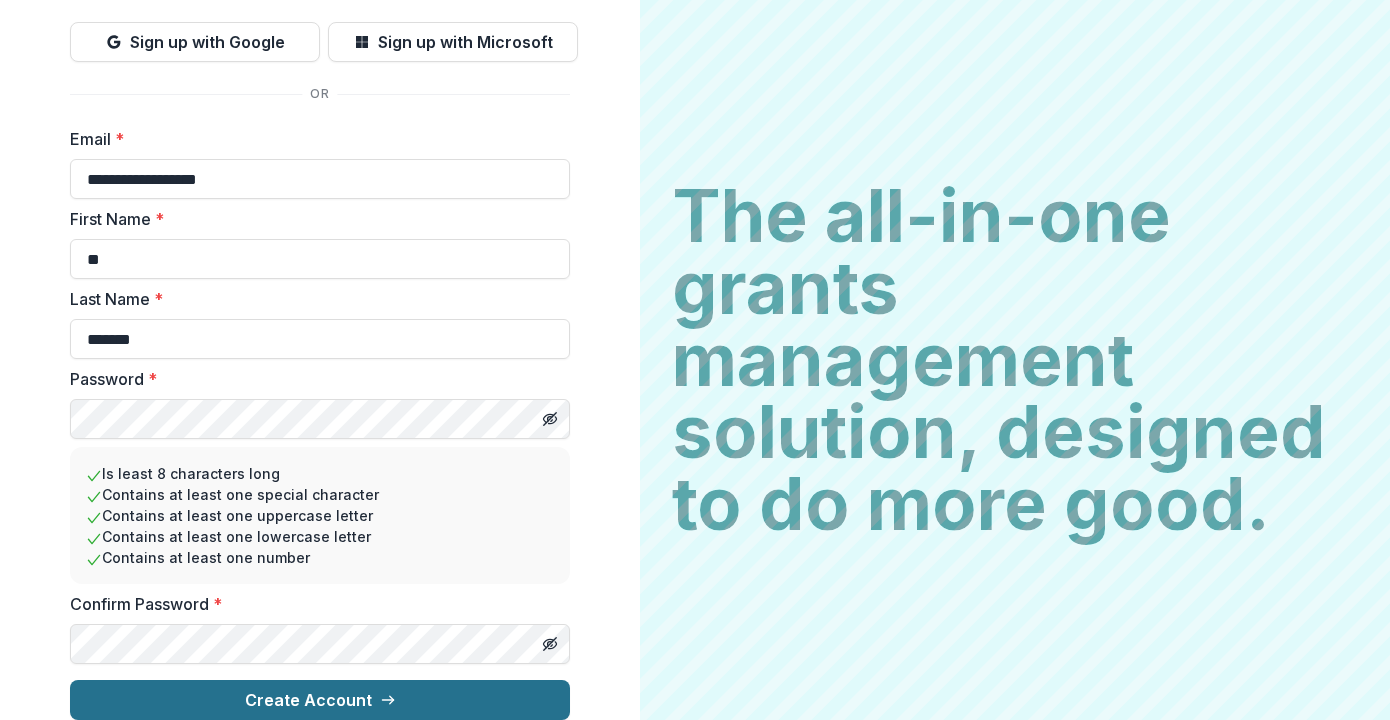 click on "Create Account" at bounding box center [320, 700] 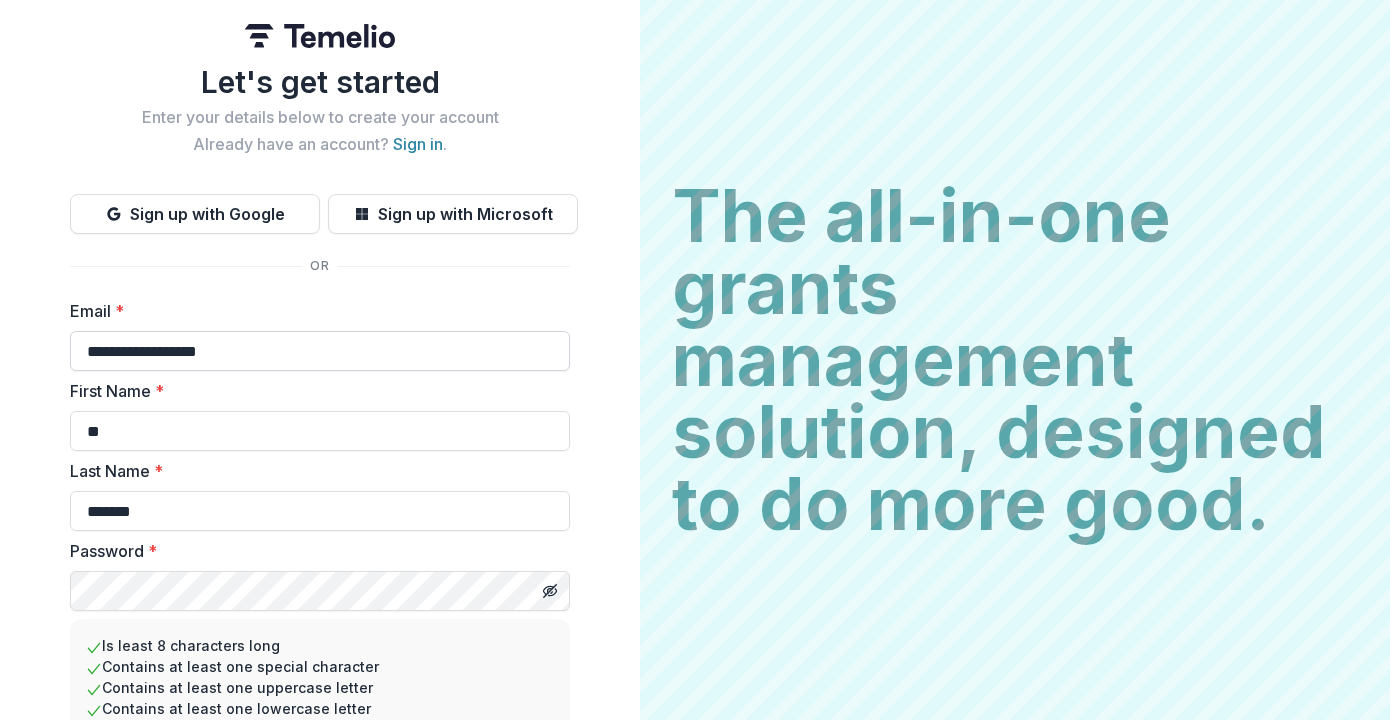 scroll, scrollTop: 0, scrollLeft: 0, axis: both 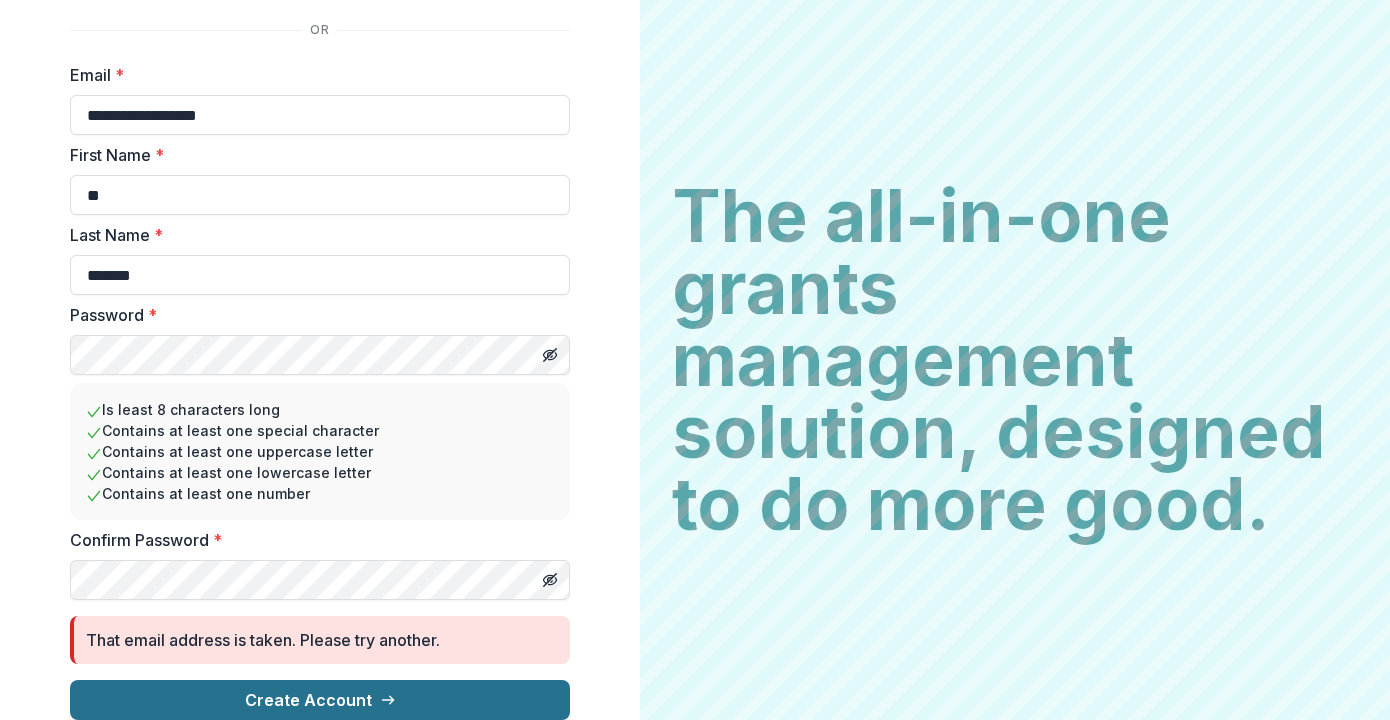 click on "Create Account" at bounding box center [320, 700] 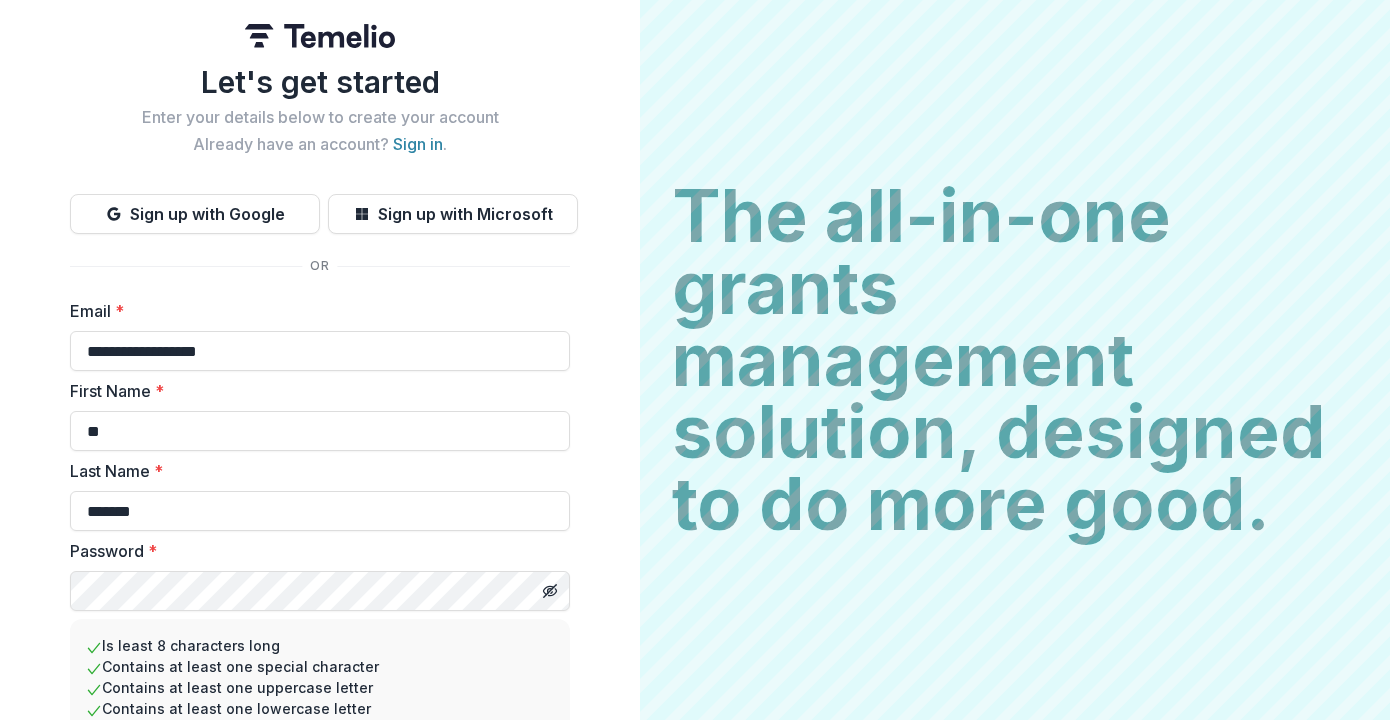 scroll, scrollTop: 0, scrollLeft: 0, axis: both 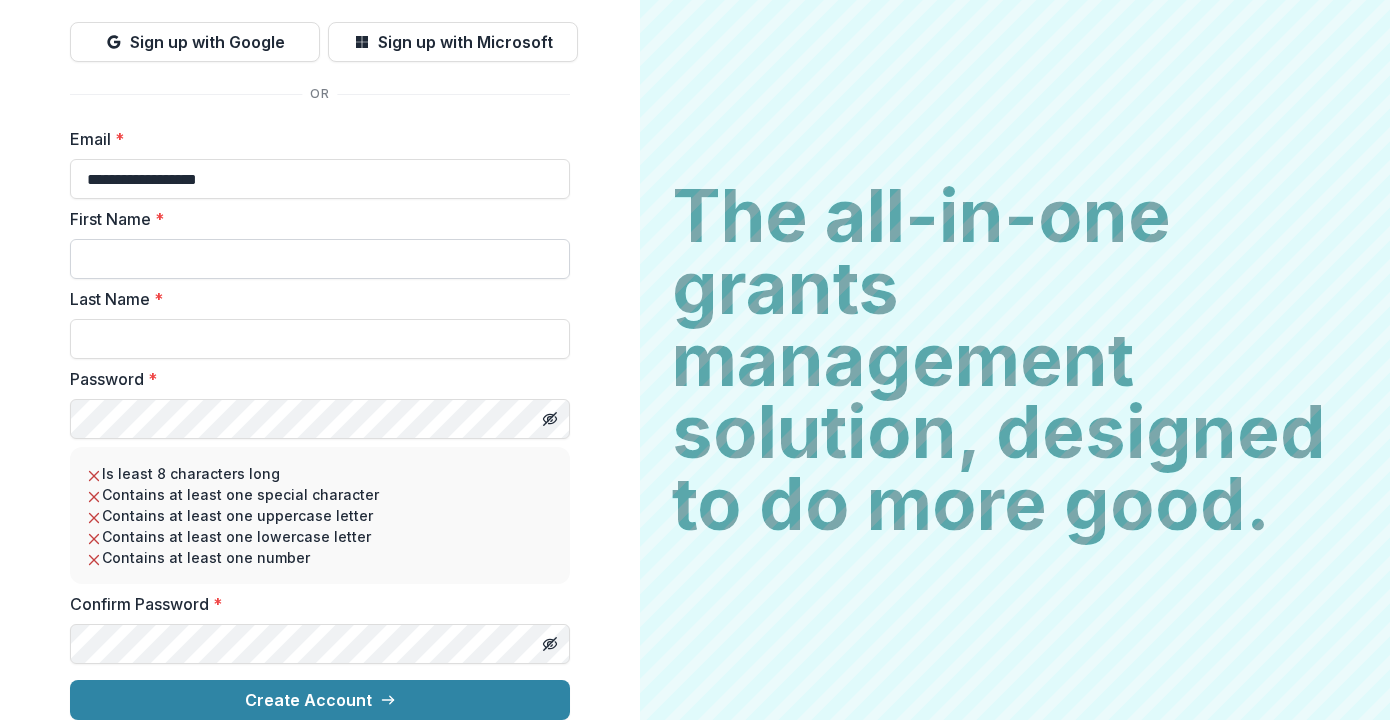 type on "**********" 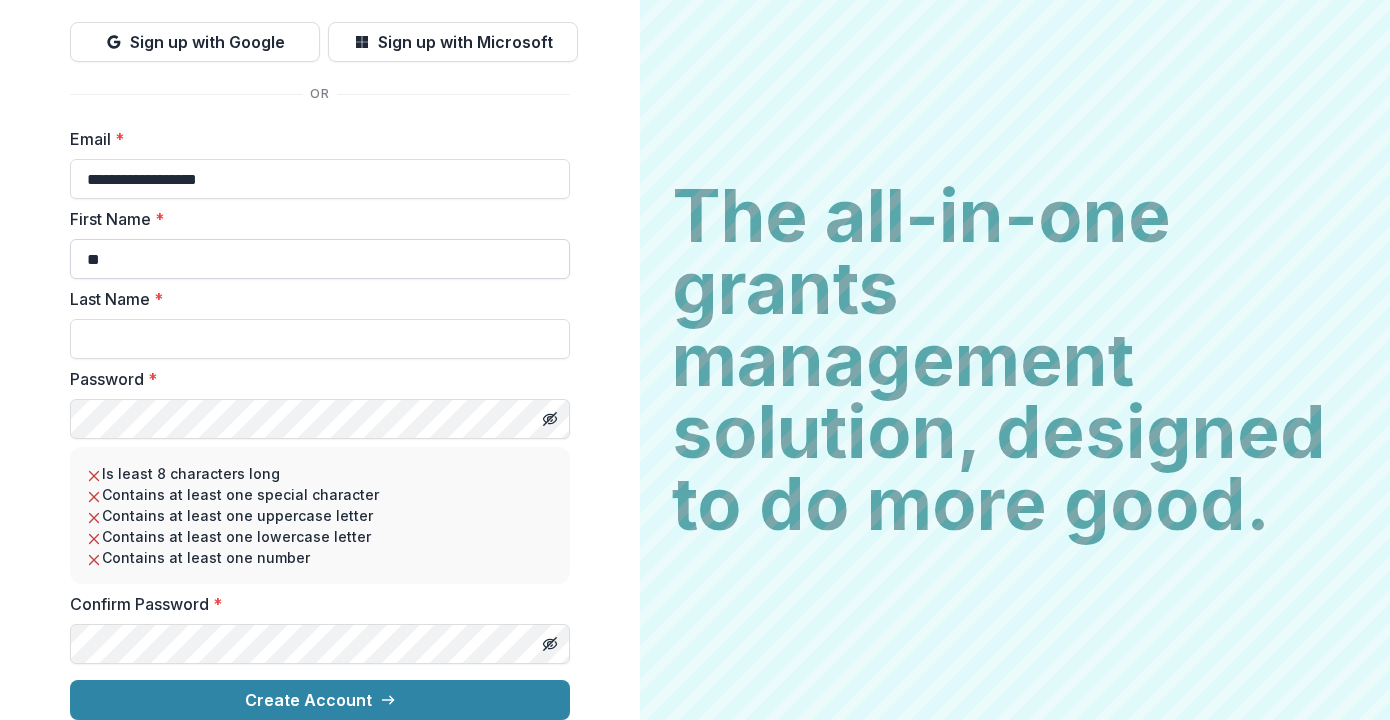 type on "**" 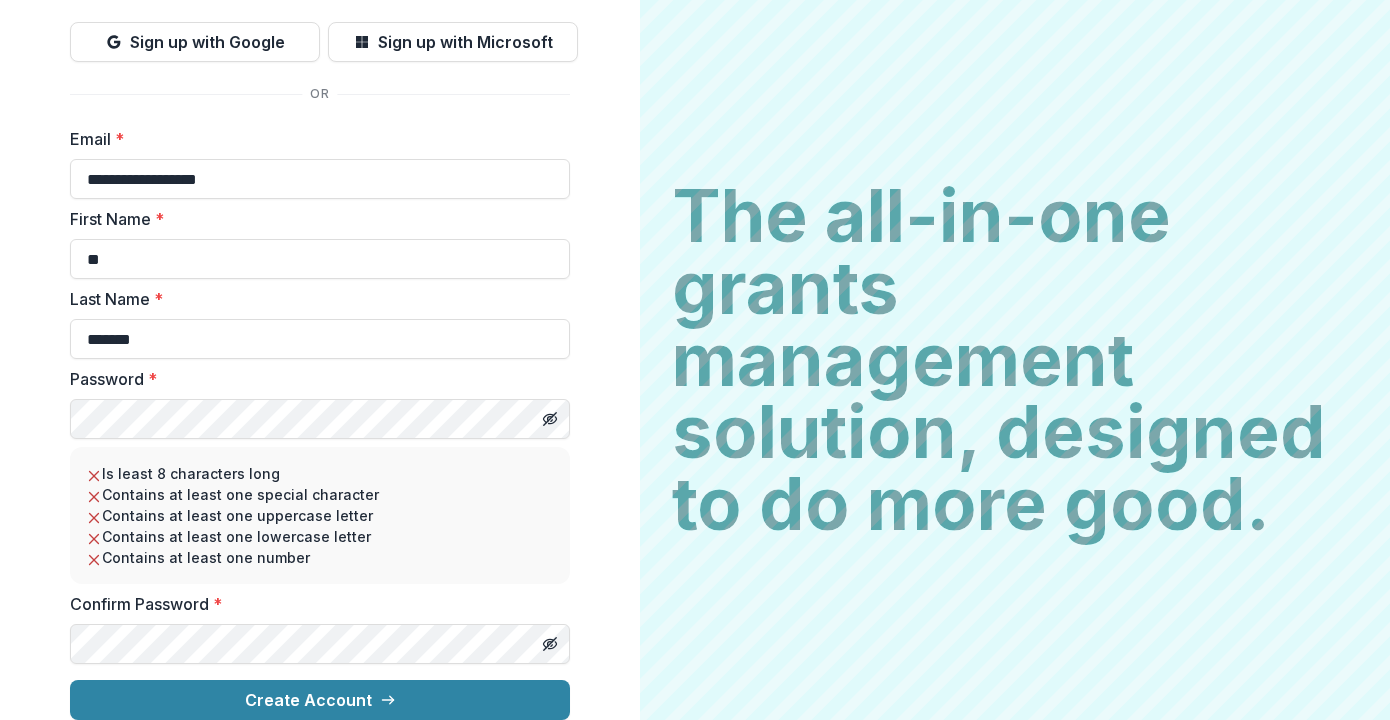 type on "*******" 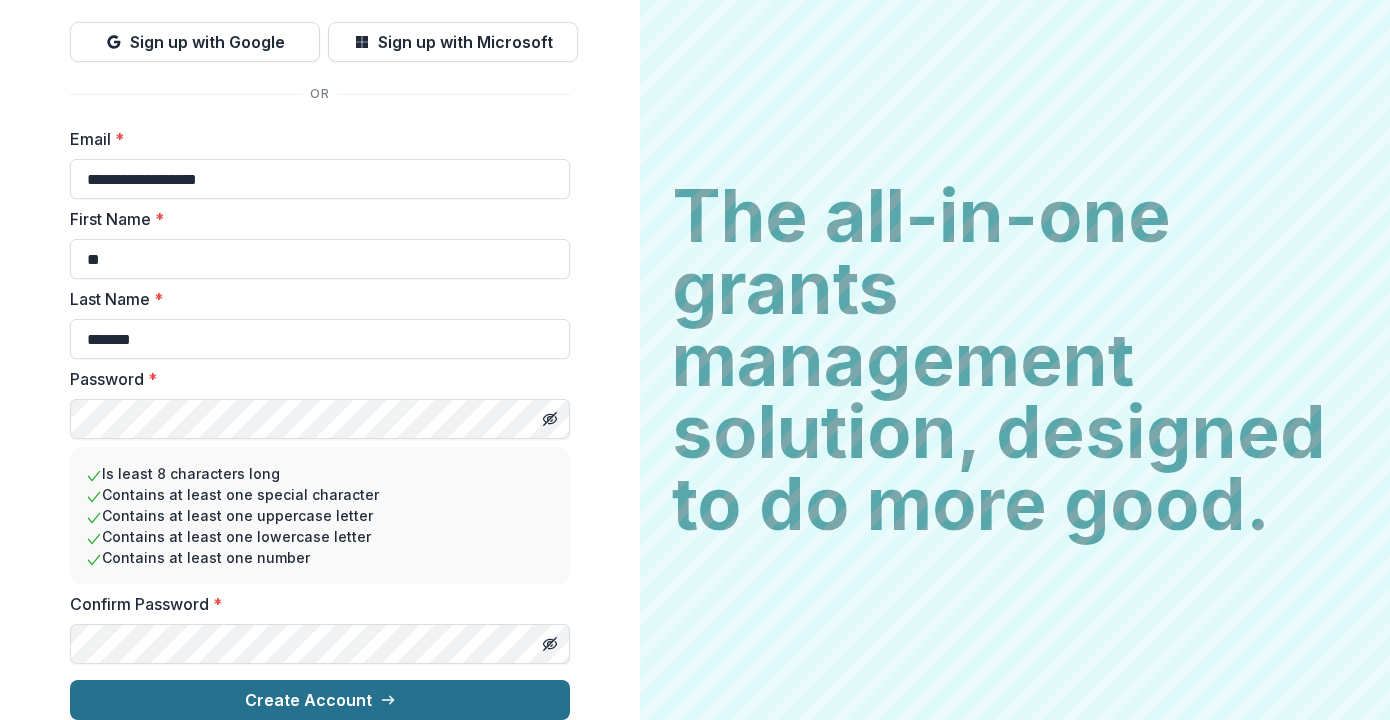 click on "Create Account" at bounding box center [320, 700] 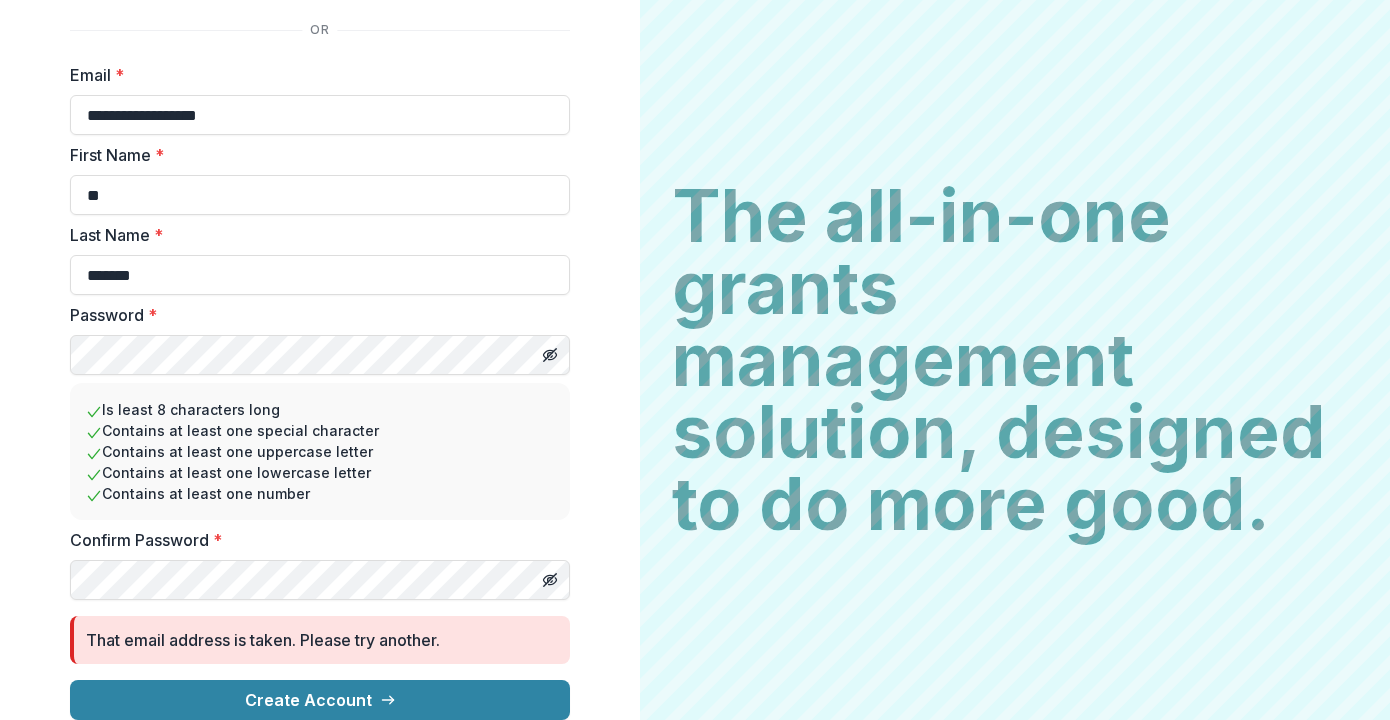 scroll, scrollTop: 252, scrollLeft: 0, axis: vertical 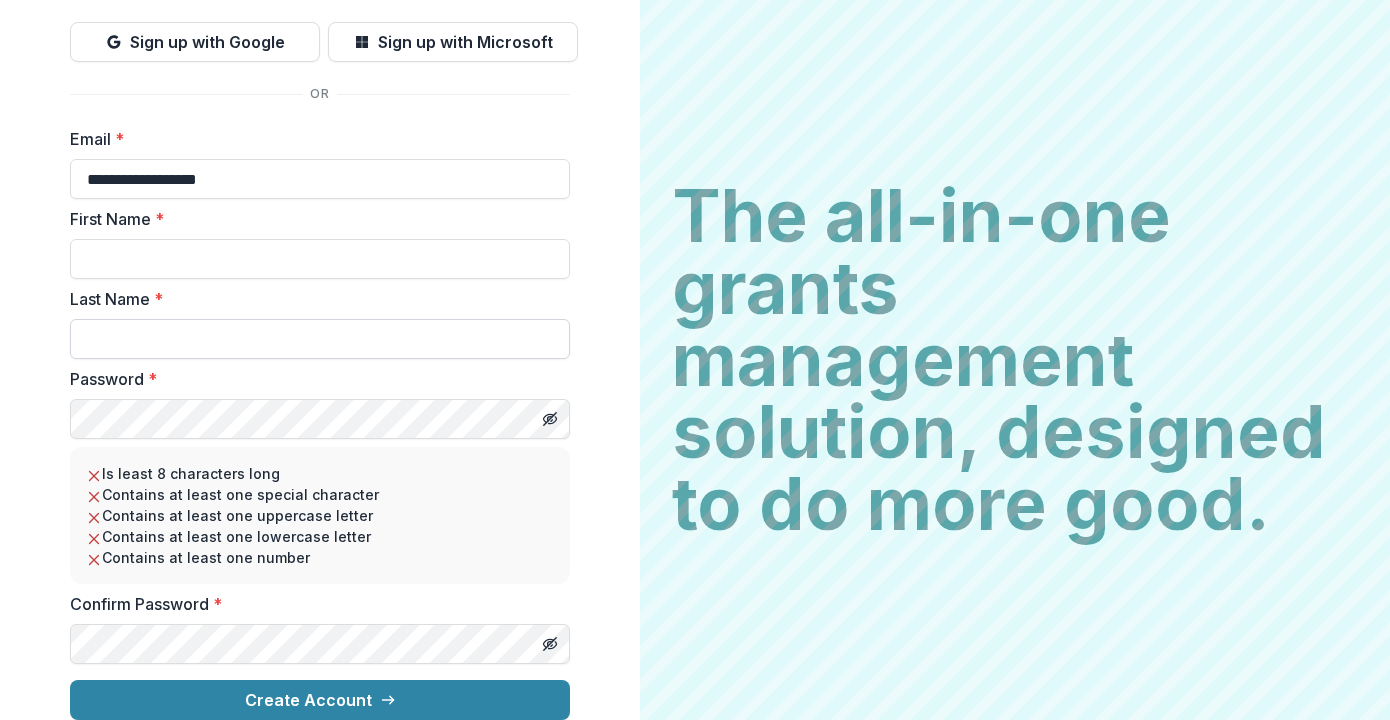 type on "**********" 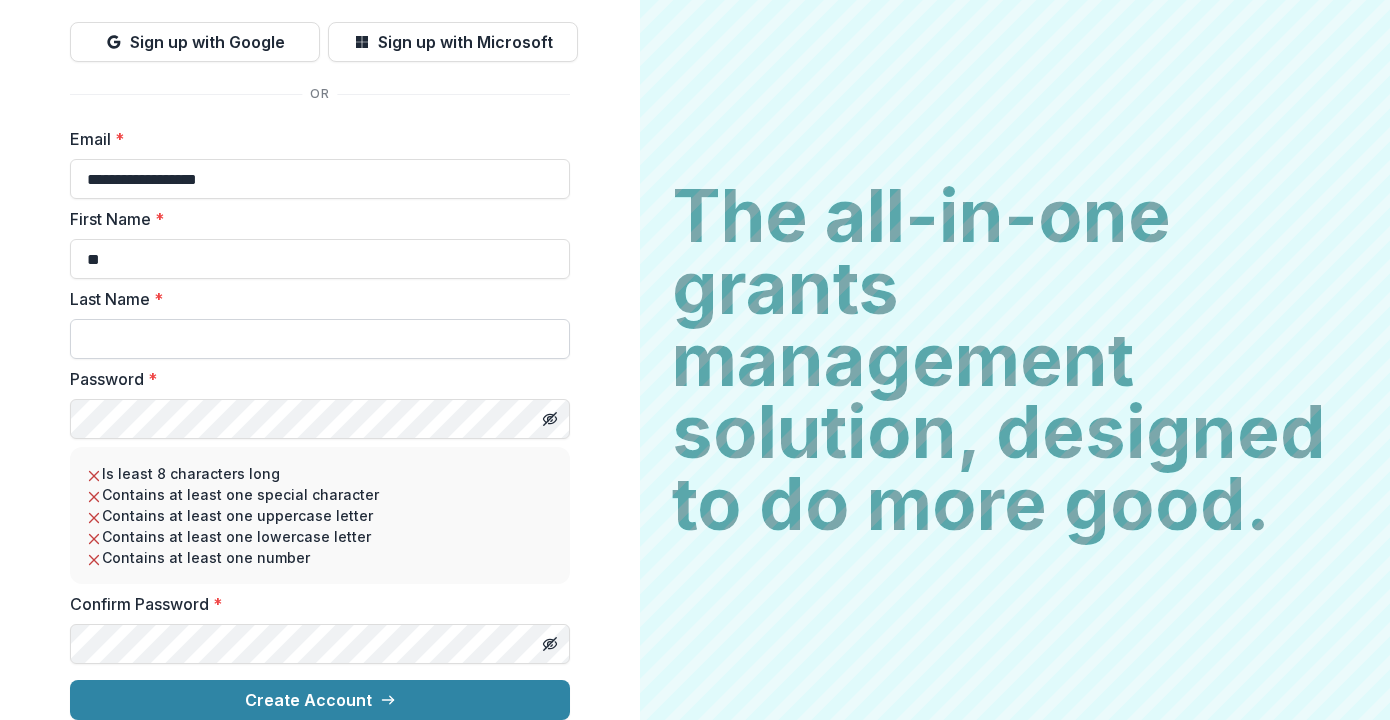 type on "**" 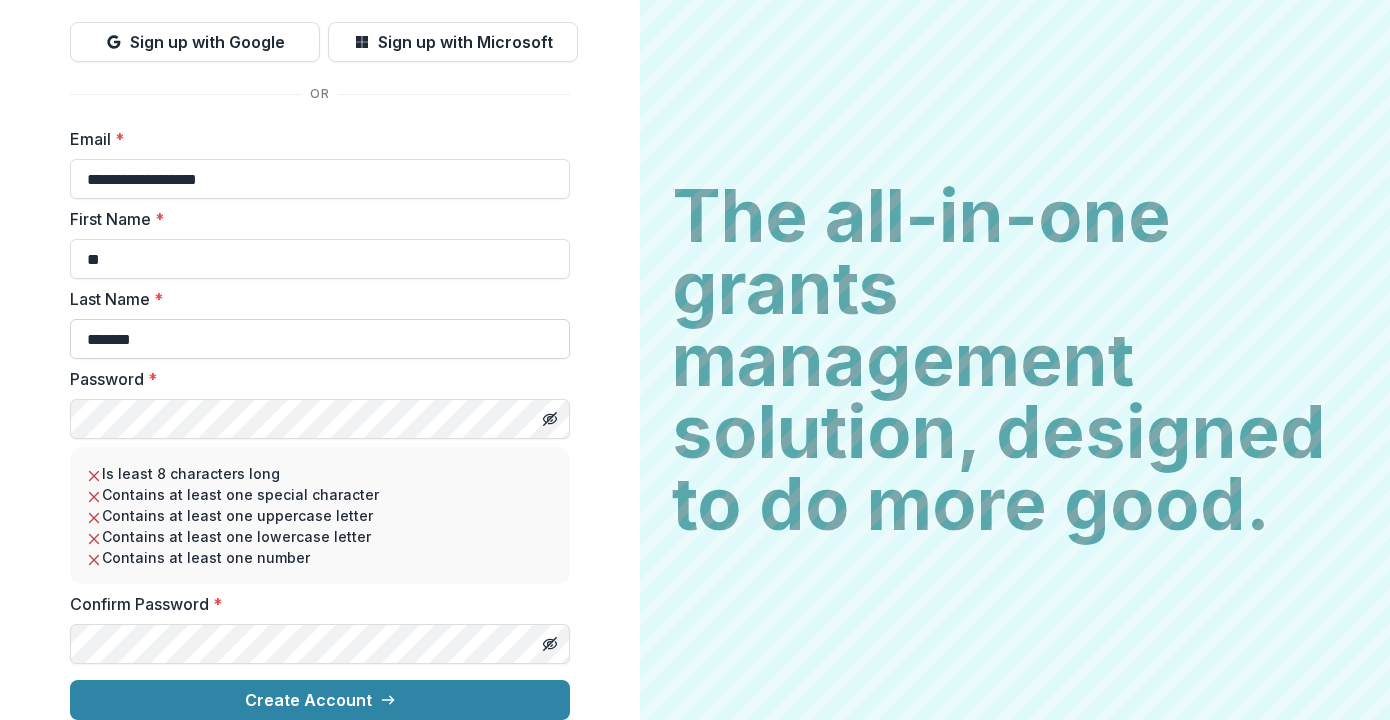 type on "*******" 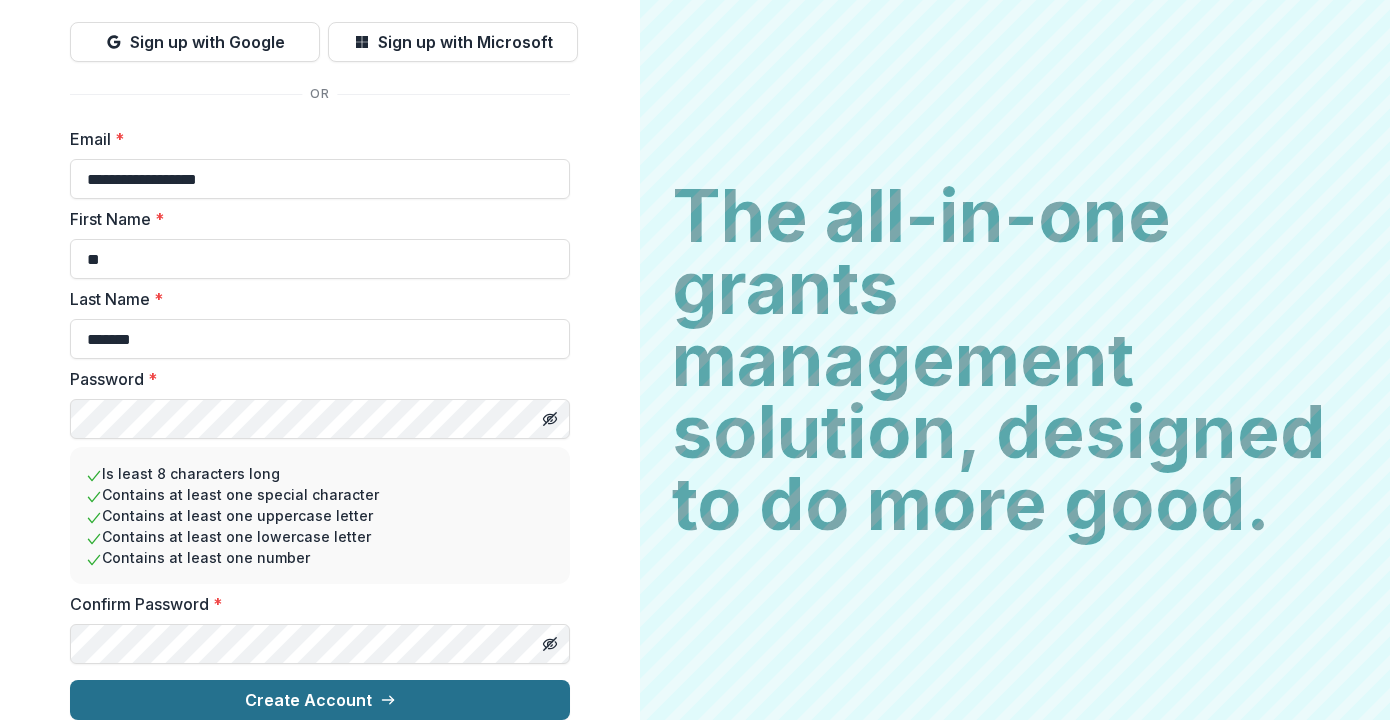 click on "Create Account" at bounding box center [320, 700] 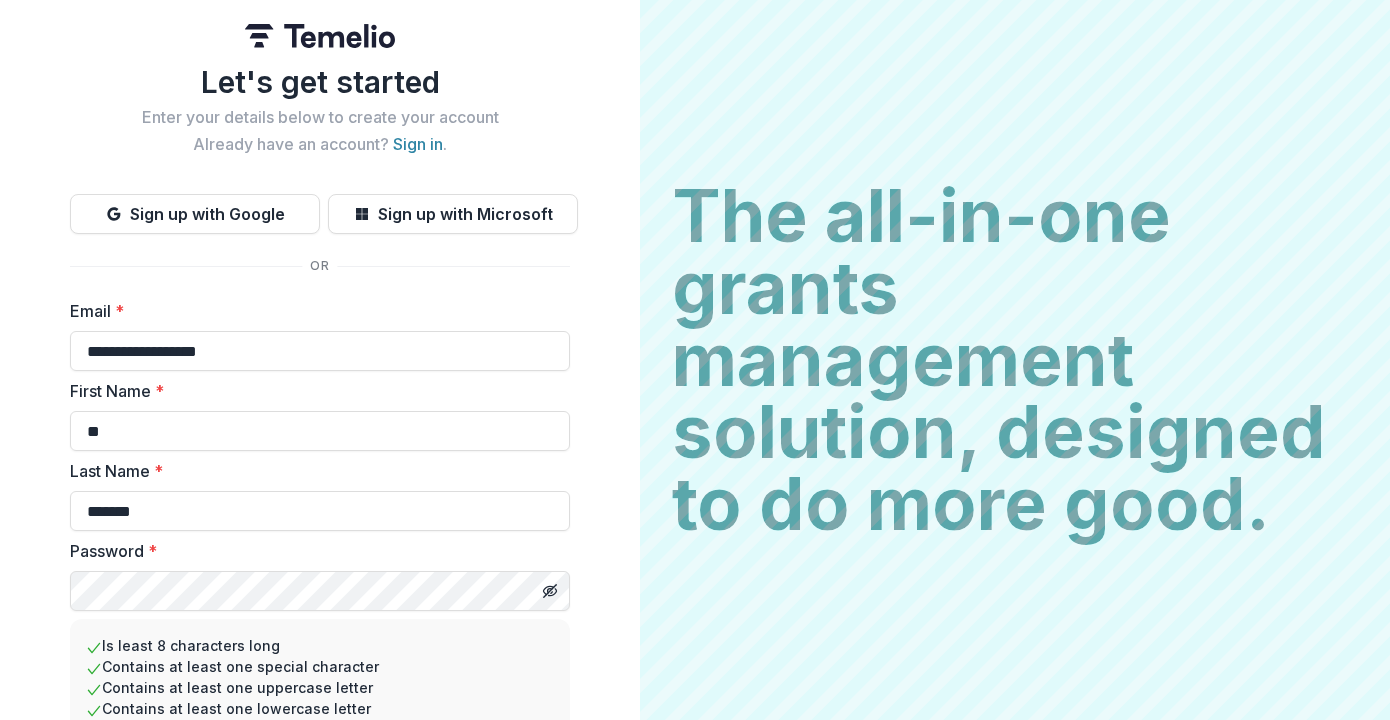 scroll, scrollTop: 0, scrollLeft: 0, axis: both 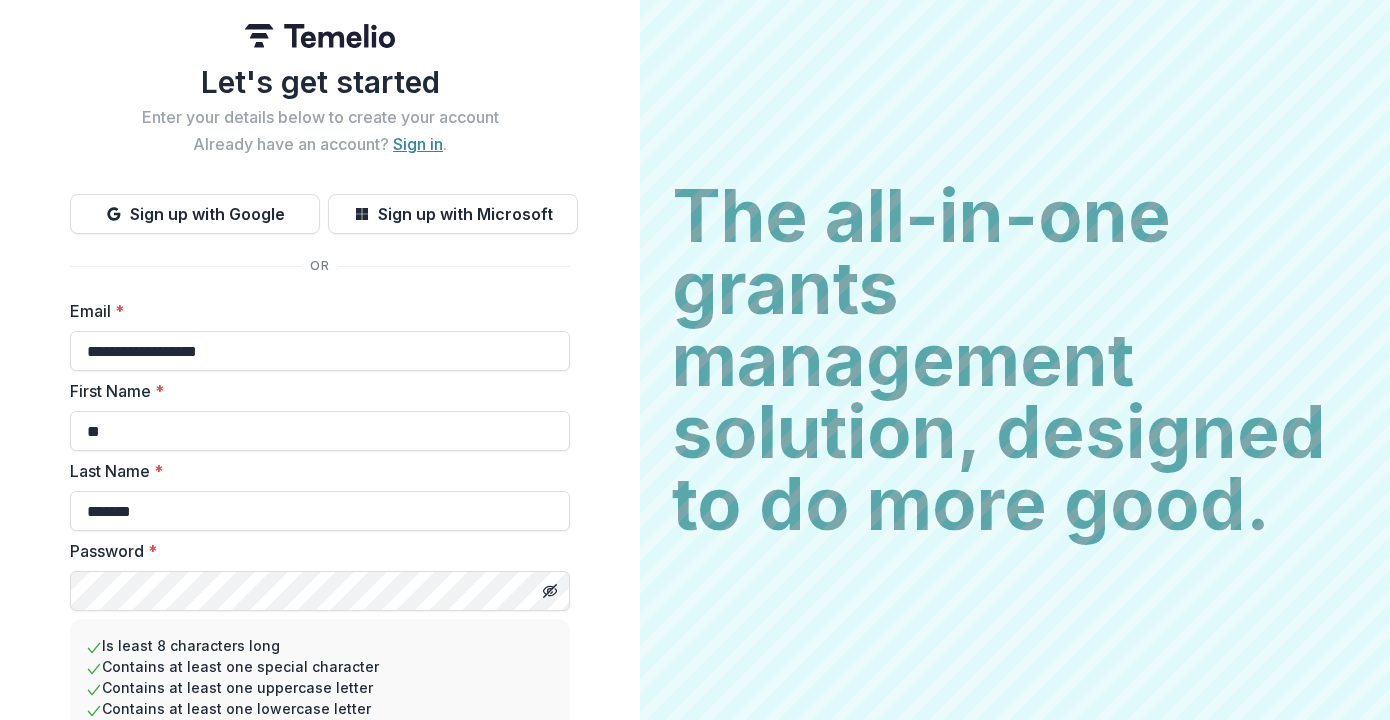 click on "Sign in" at bounding box center [418, 144] 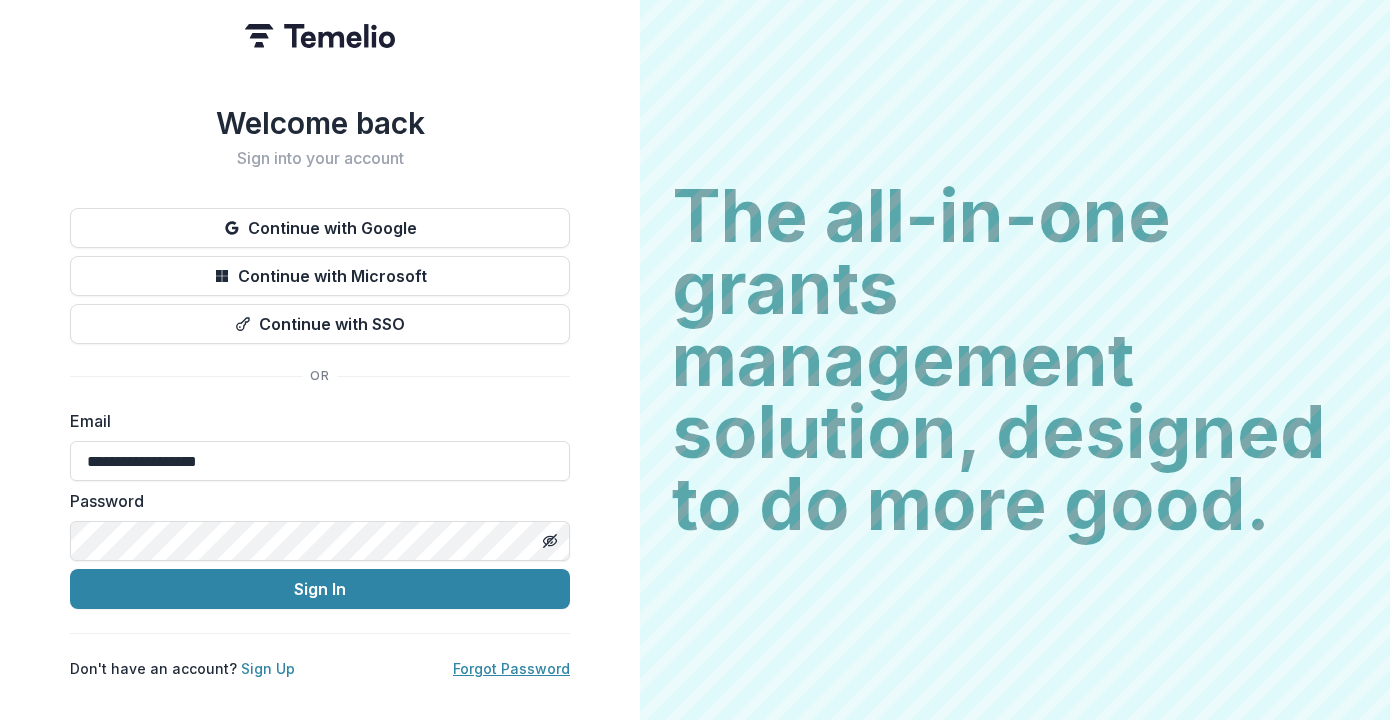 type on "**********" 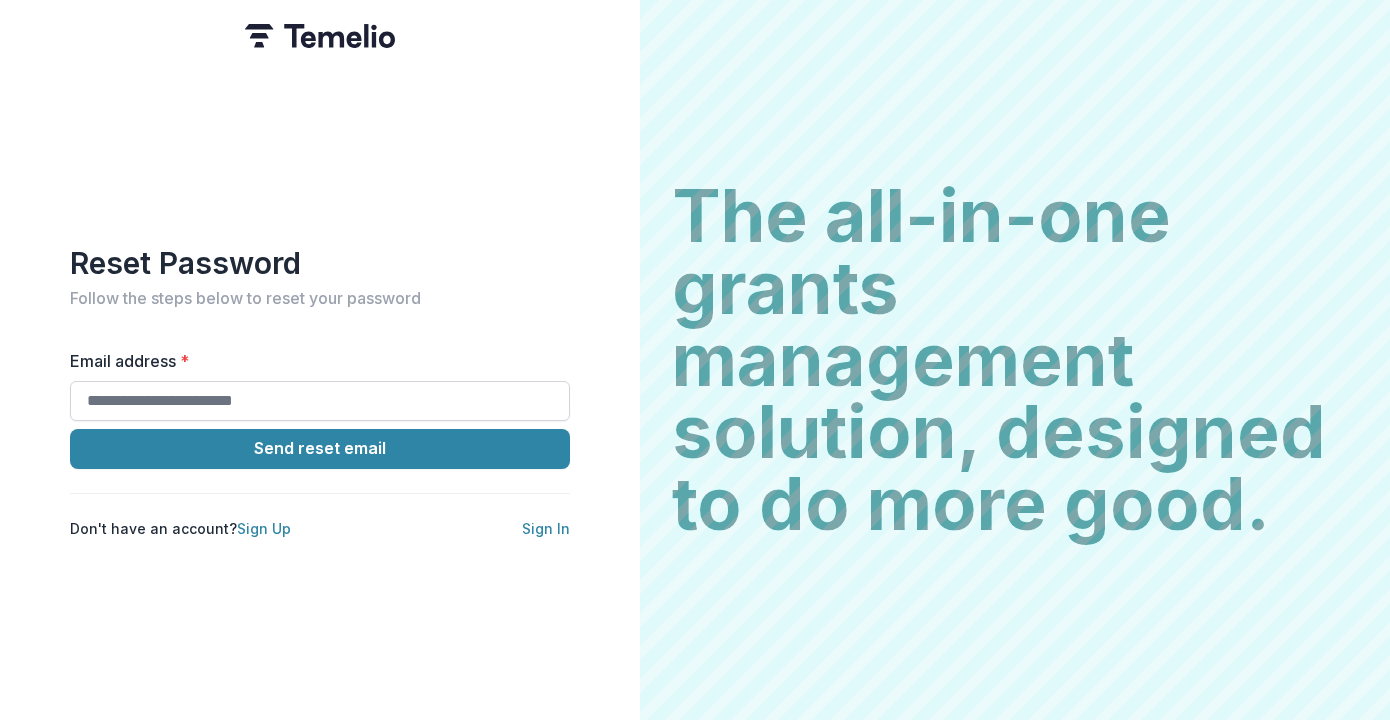 click on "Email address *" at bounding box center [320, 401] 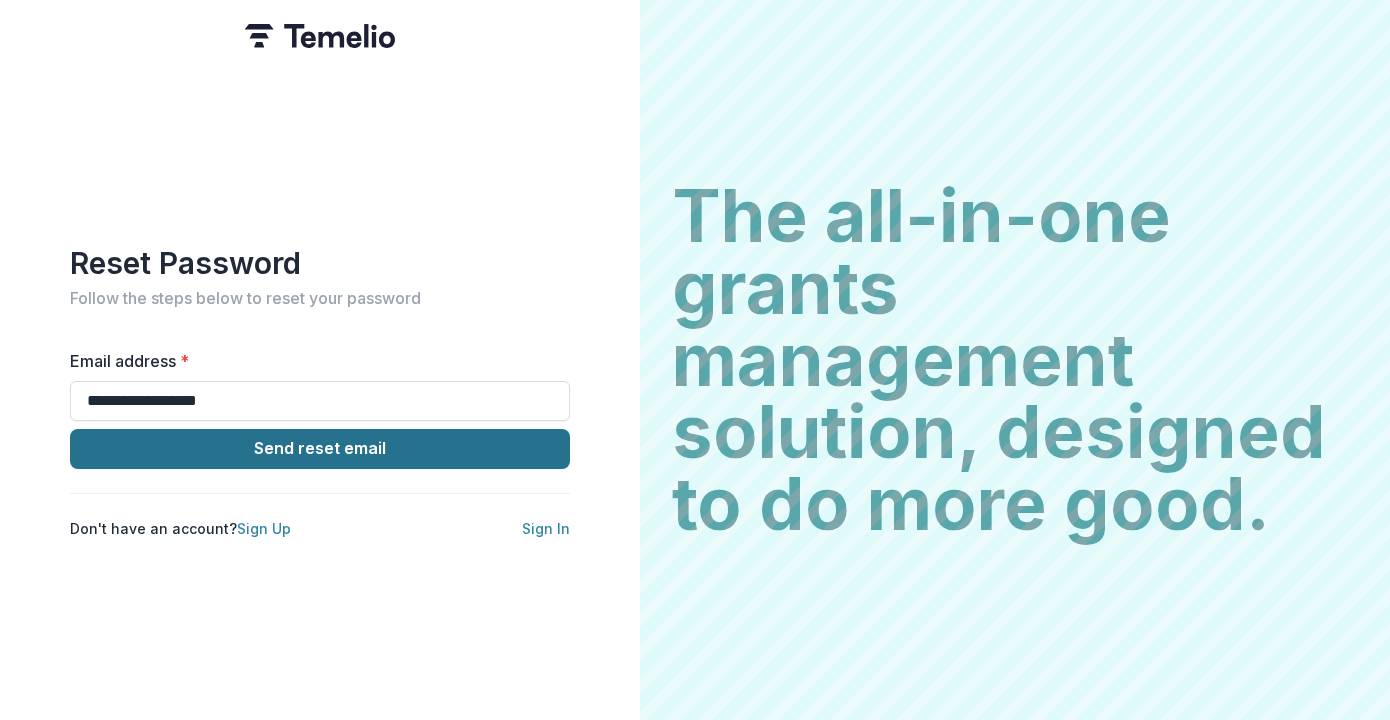 type on "**********" 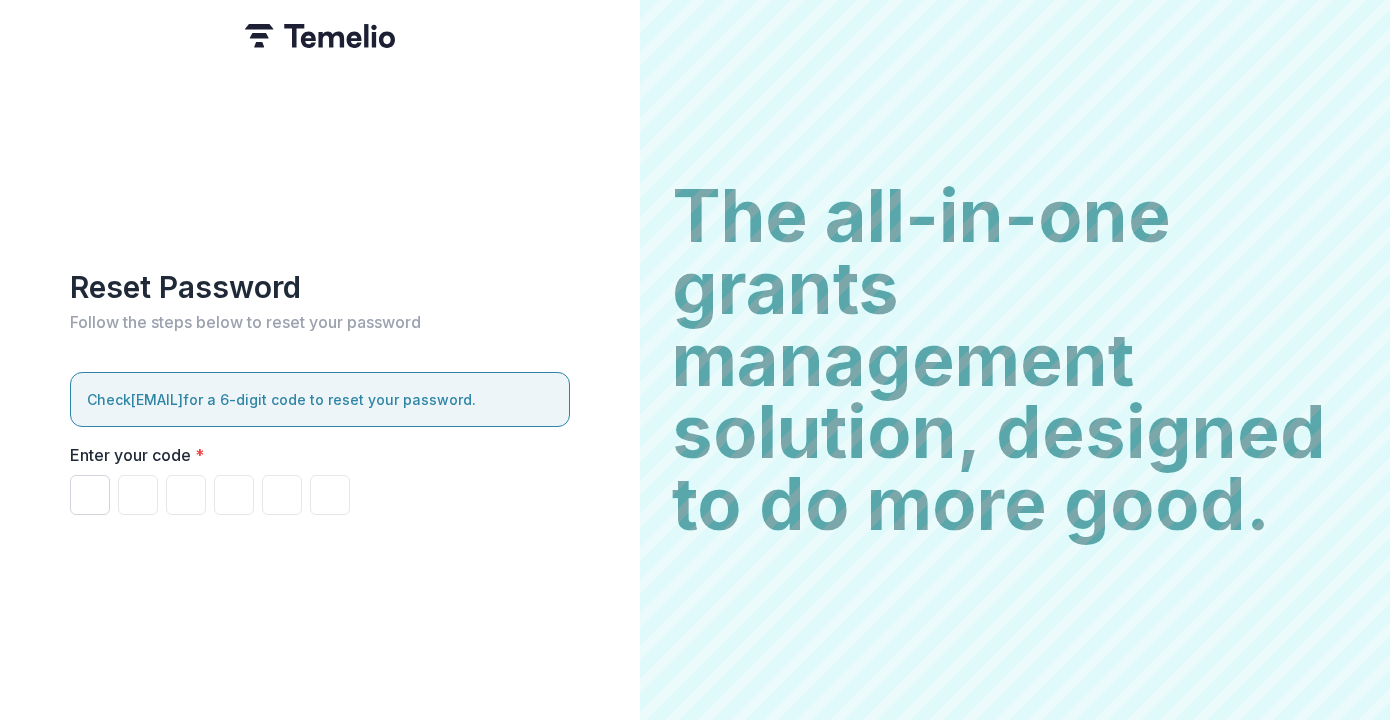 type on "*" 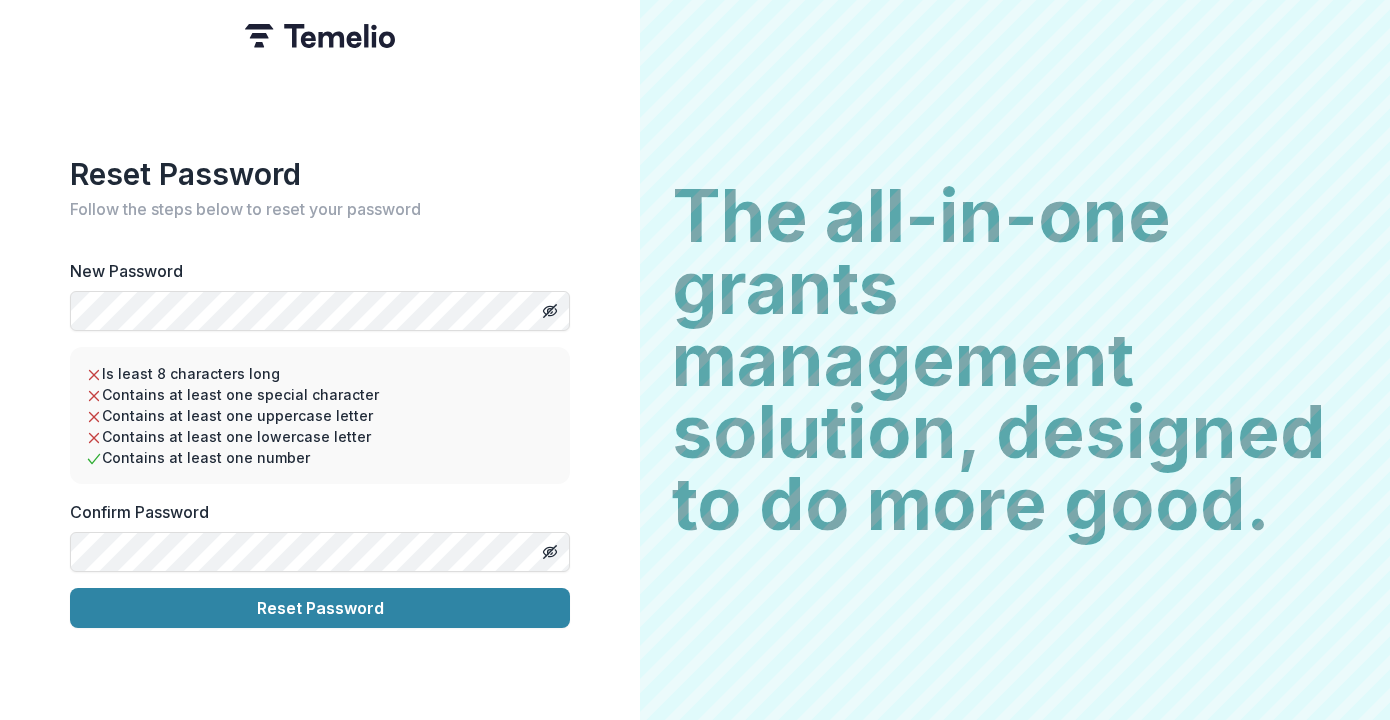 click on "Reset Password Follow the steps below to reset your password New Password Is least 8 characters long Contains at least one special character Contains at least one uppercase letter Contains at least one lowercase letter Contains at least one number Confirm Password Reset Password" at bounding box center [320, 360] 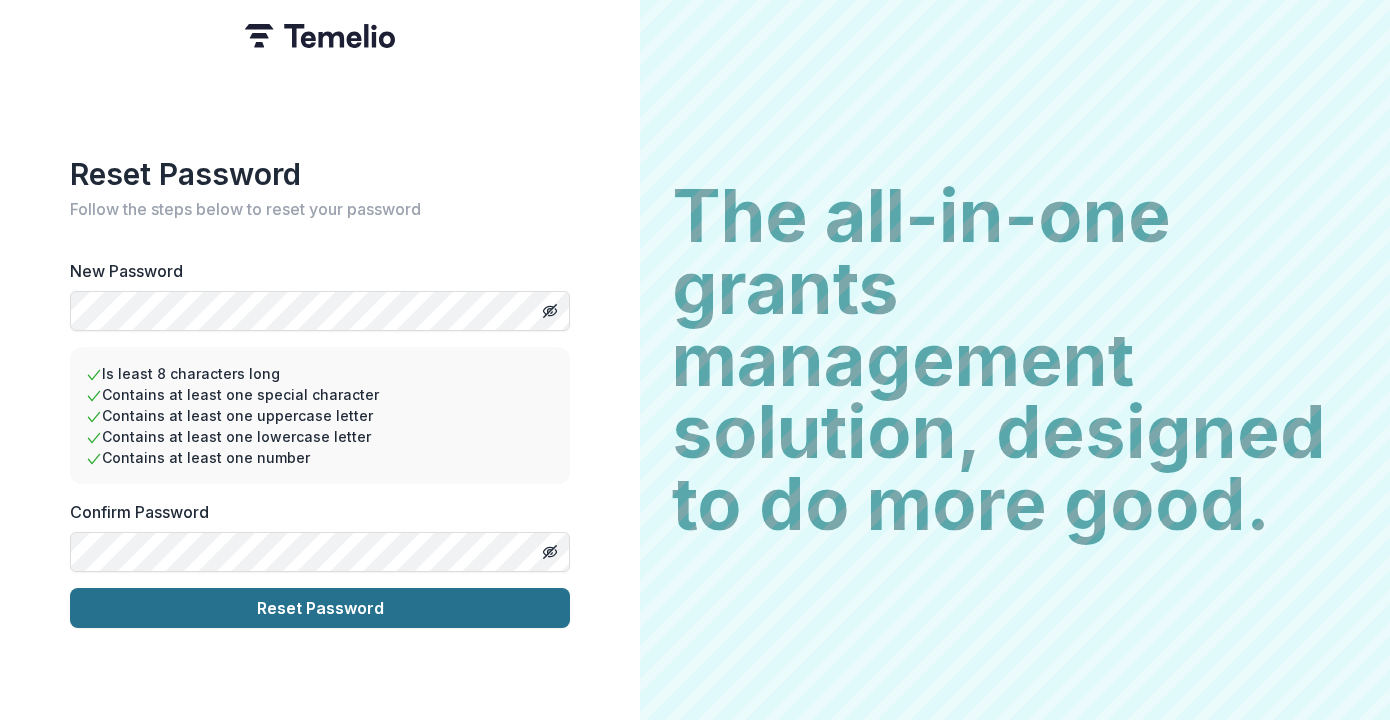 click on "Reset Password" at bounding box center [320, 608] 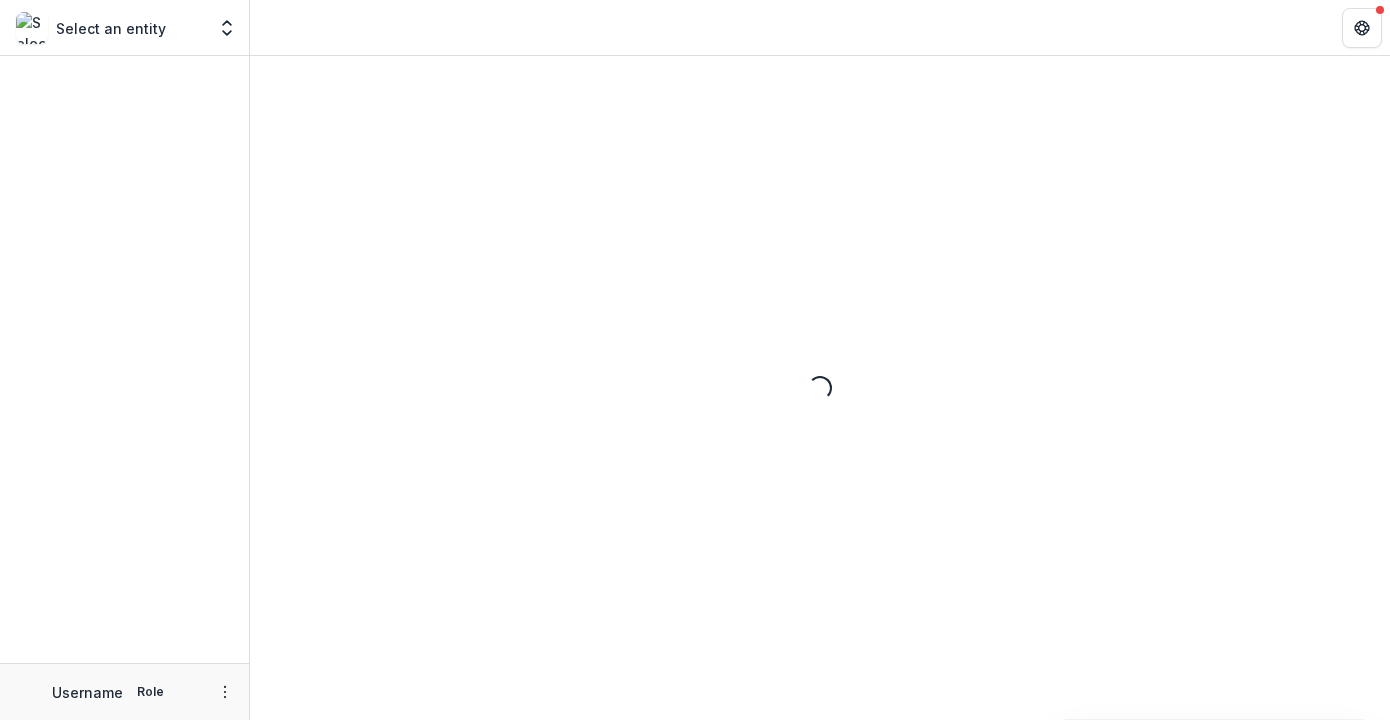 scroll, scrollTop: 0, scrollLeft: 0, axis: both 